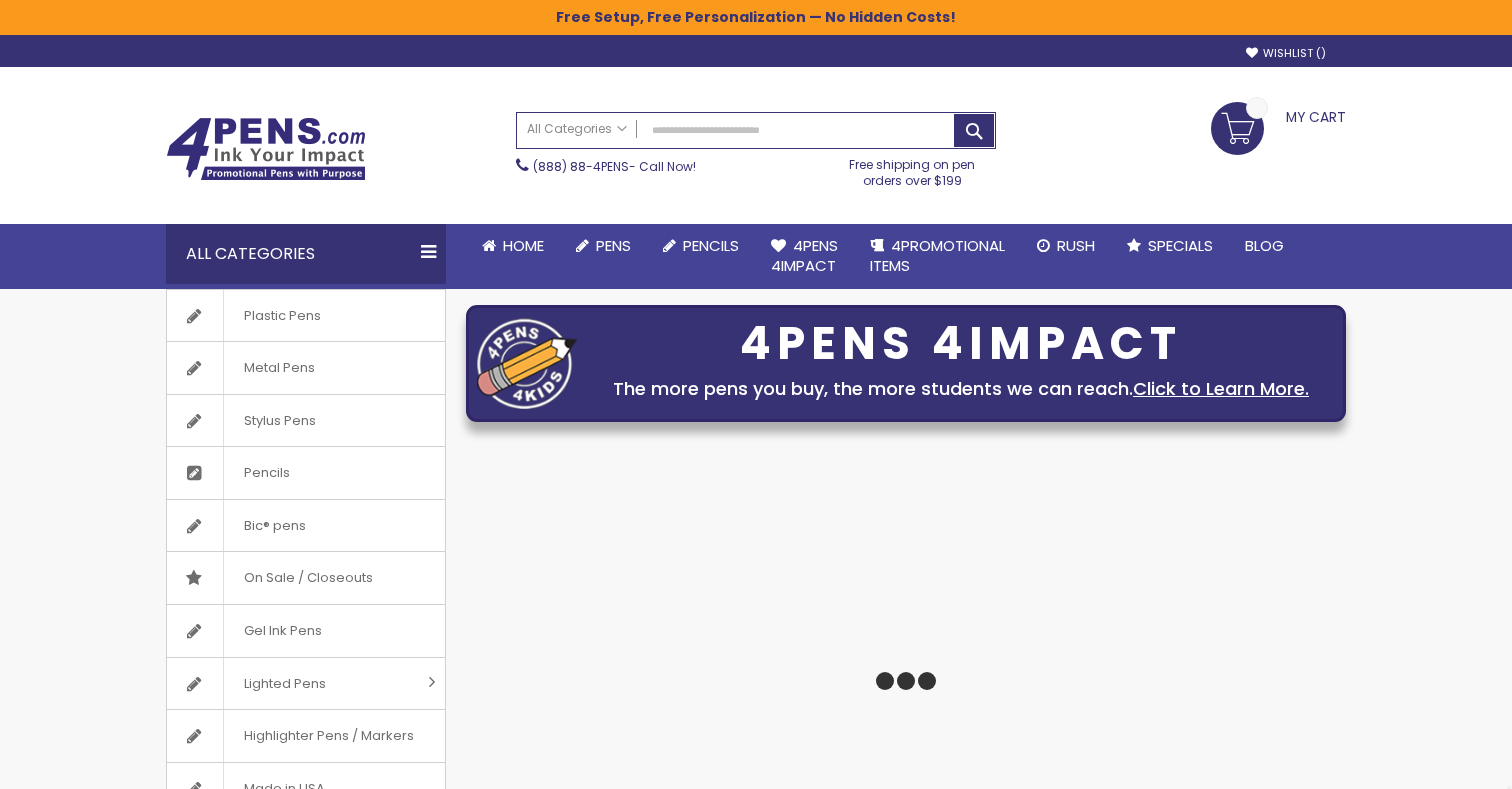scroll, scrollTop: 0, scrollLeft: 0, axis: both 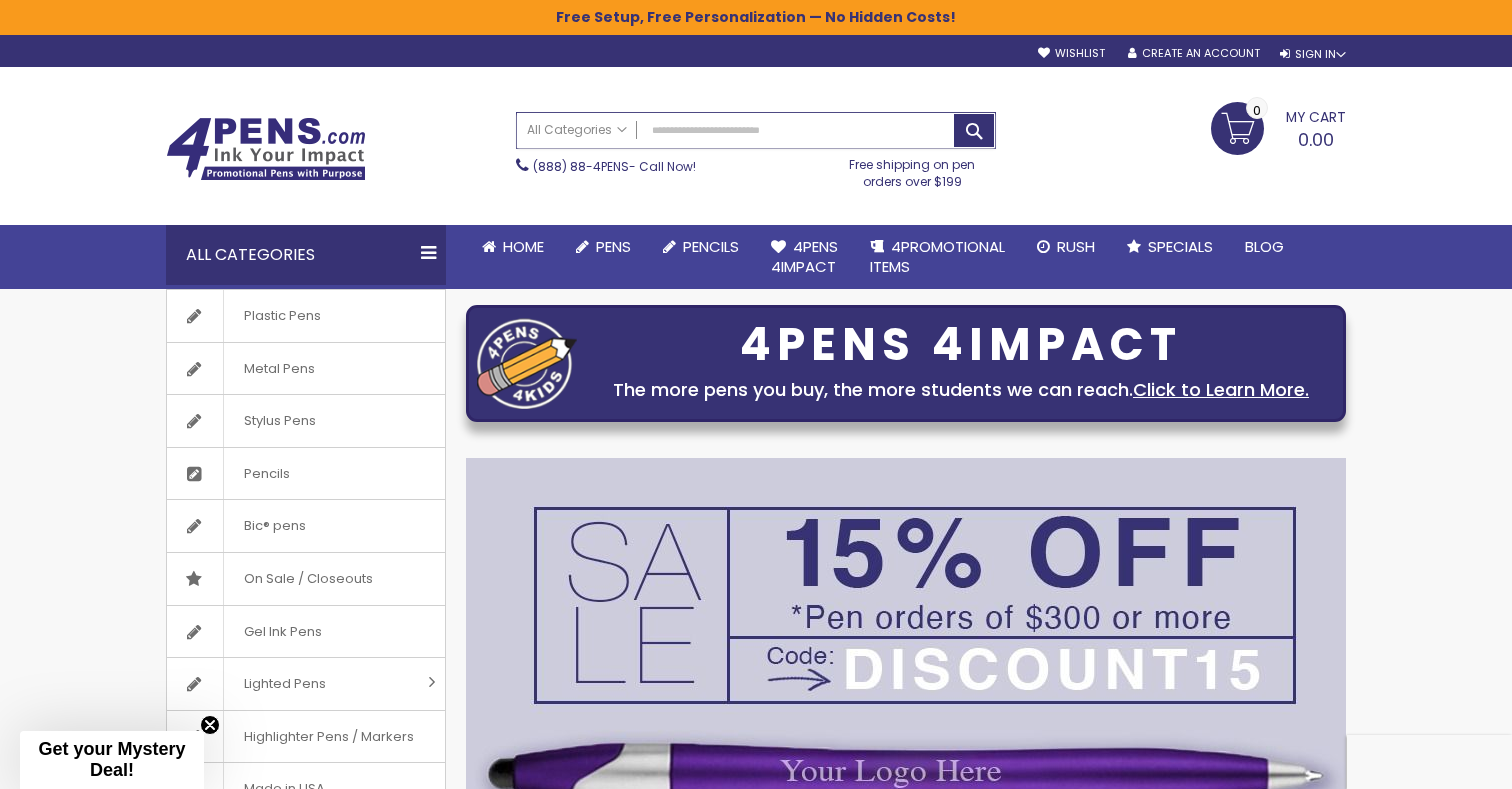 click on "Search" at bounding box center [756, 130] 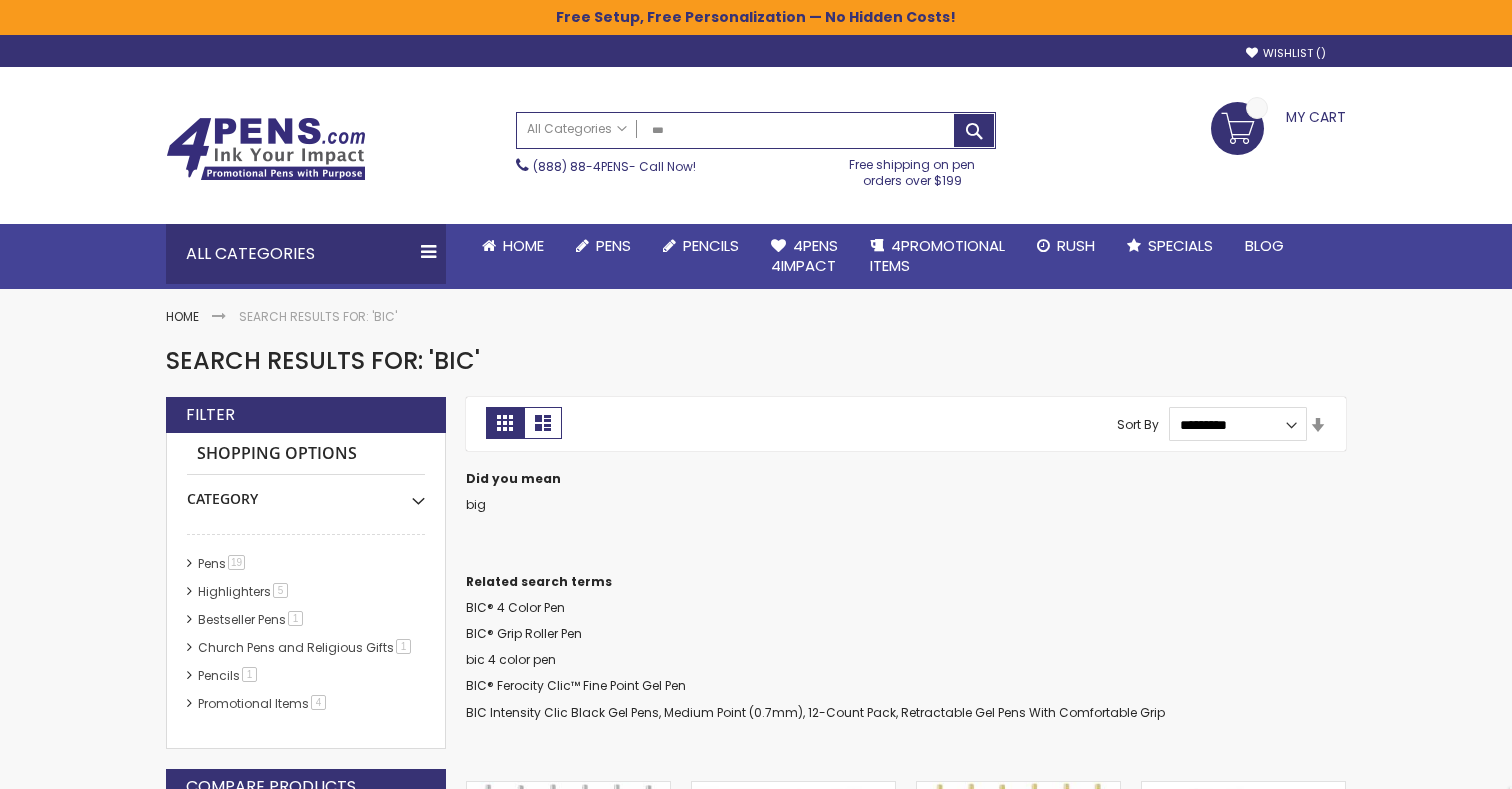 scroll, scrollTop: 0, scrollLeft: 0, axis: both 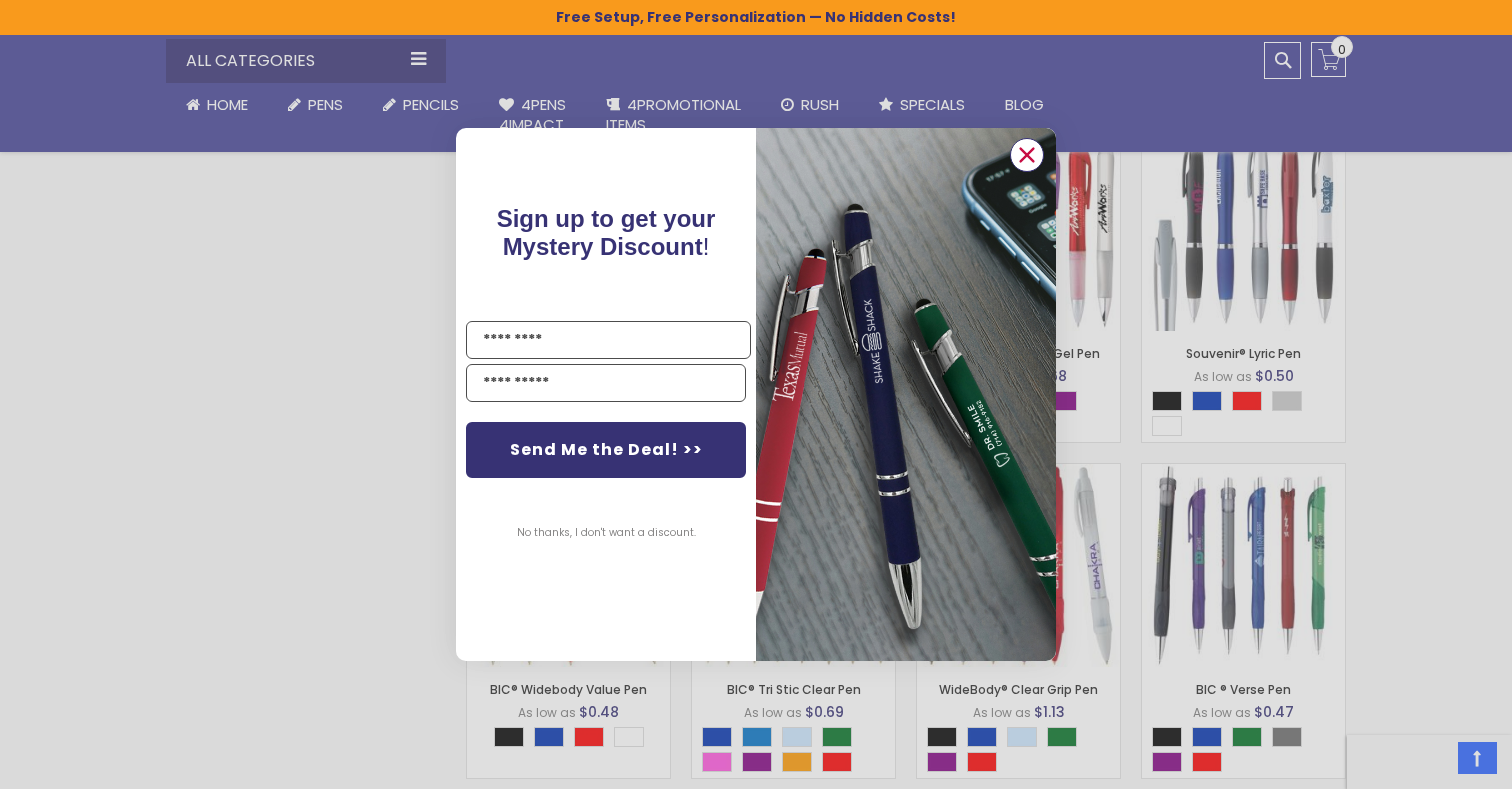 click at bounding box center [1027, 154] 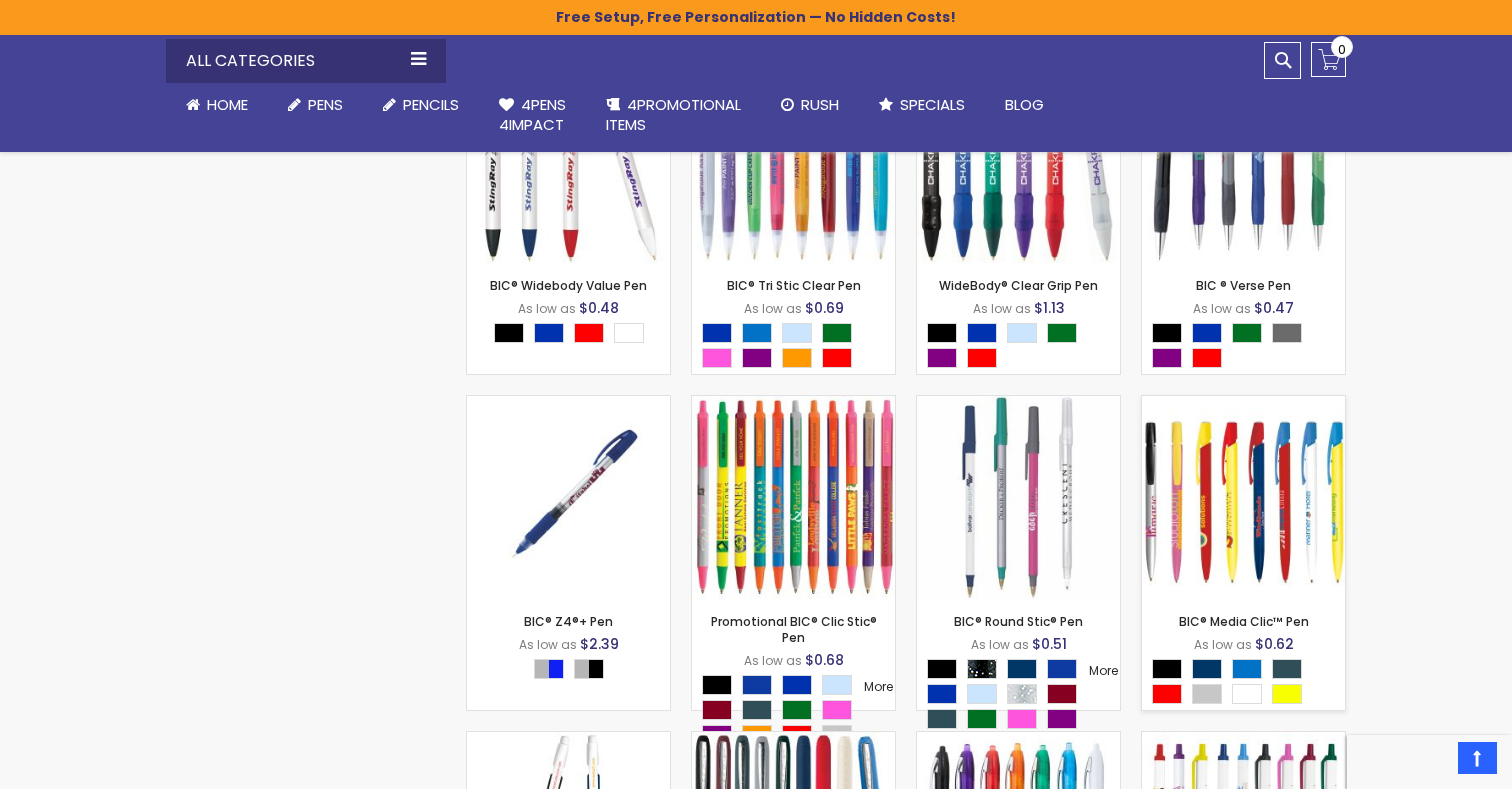 scroll, scrollTop: 1395, scrollLeft: 0, axis: vertical 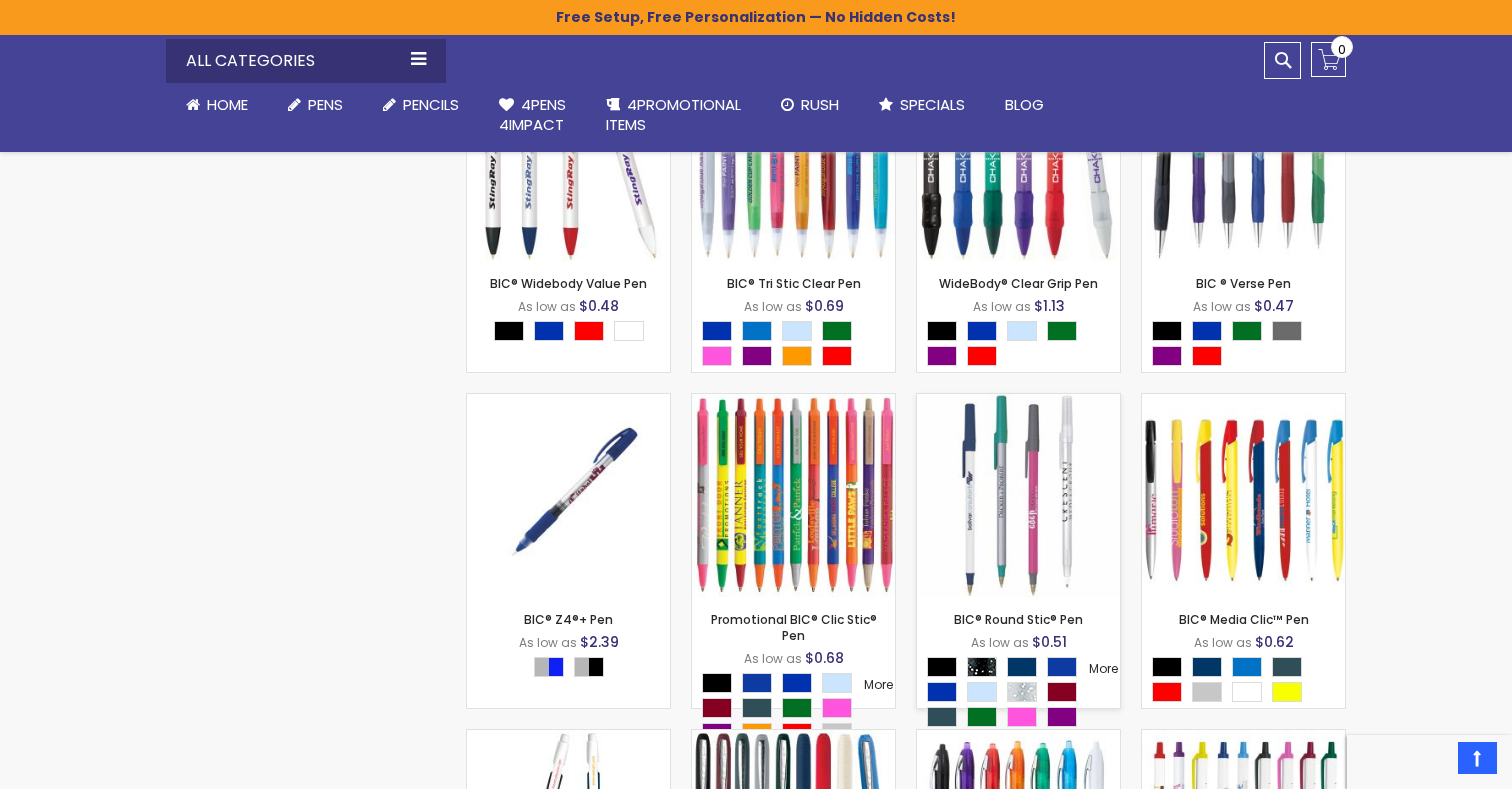 click at bounding box center [1018, 495] 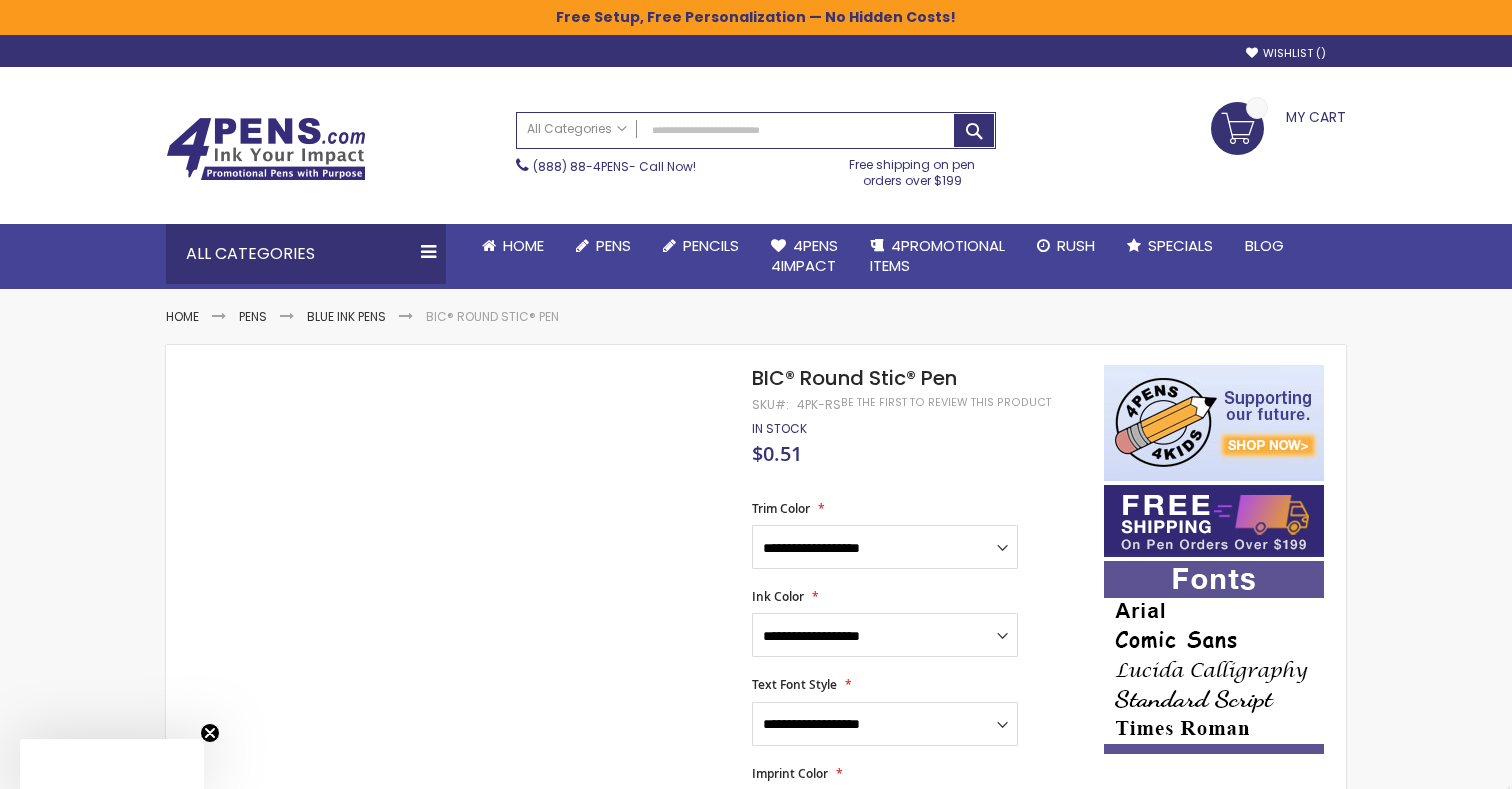 scroll, scrollTop: 0, scrollLeft: 0, axis: both 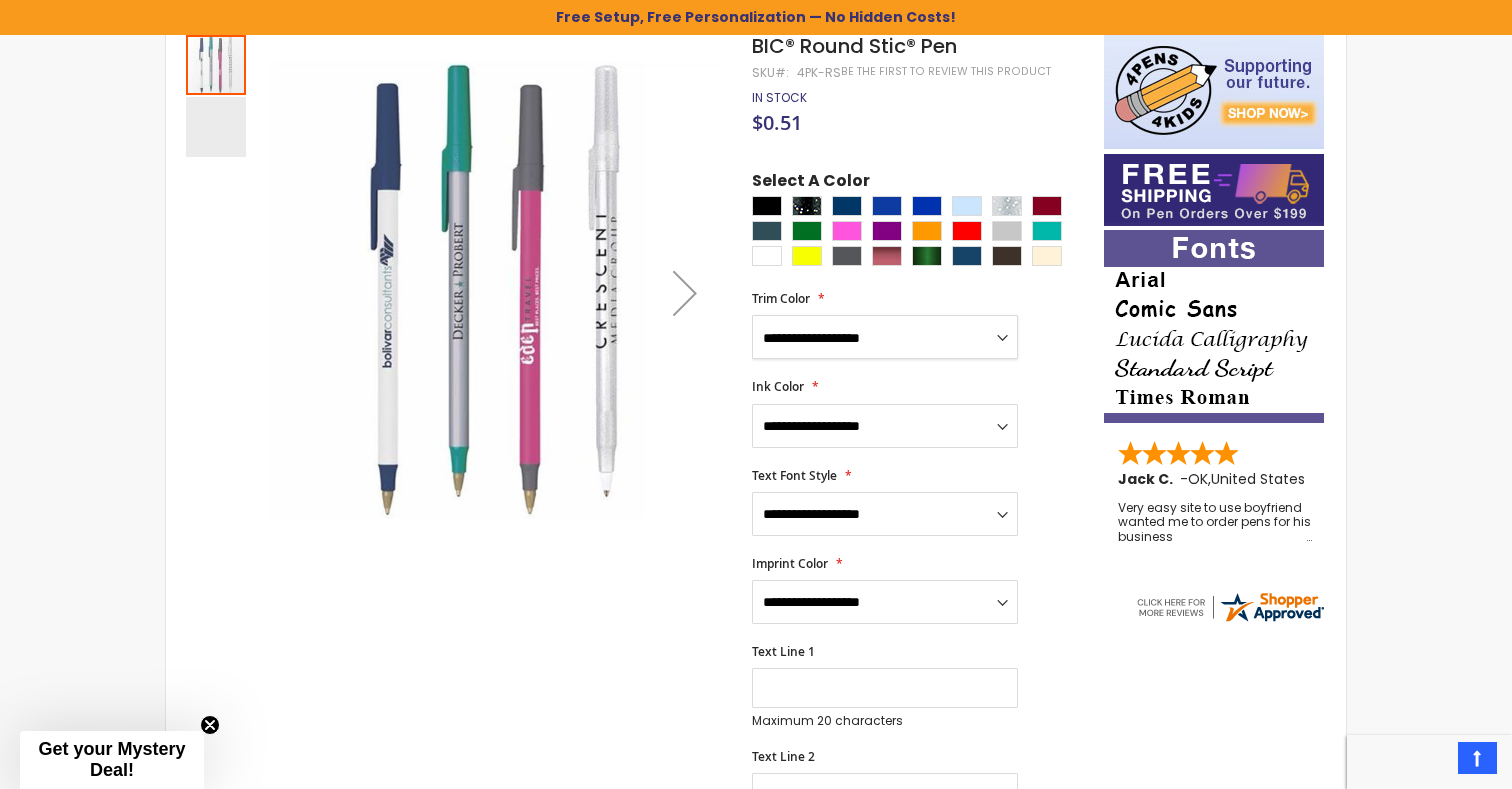 select on "*****" 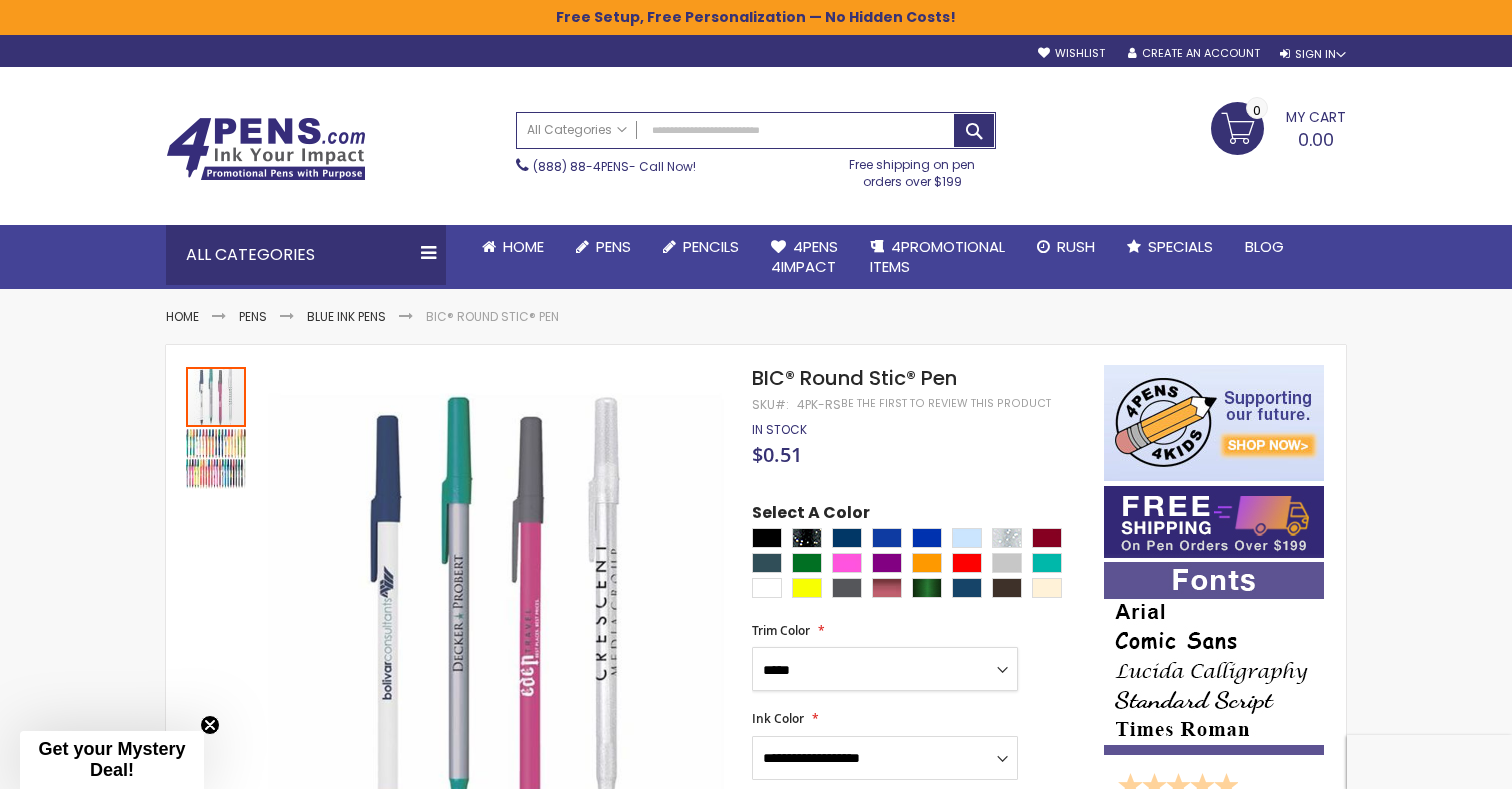 scroll, scrollTop: 0, scrollLeft: 0, axis: both 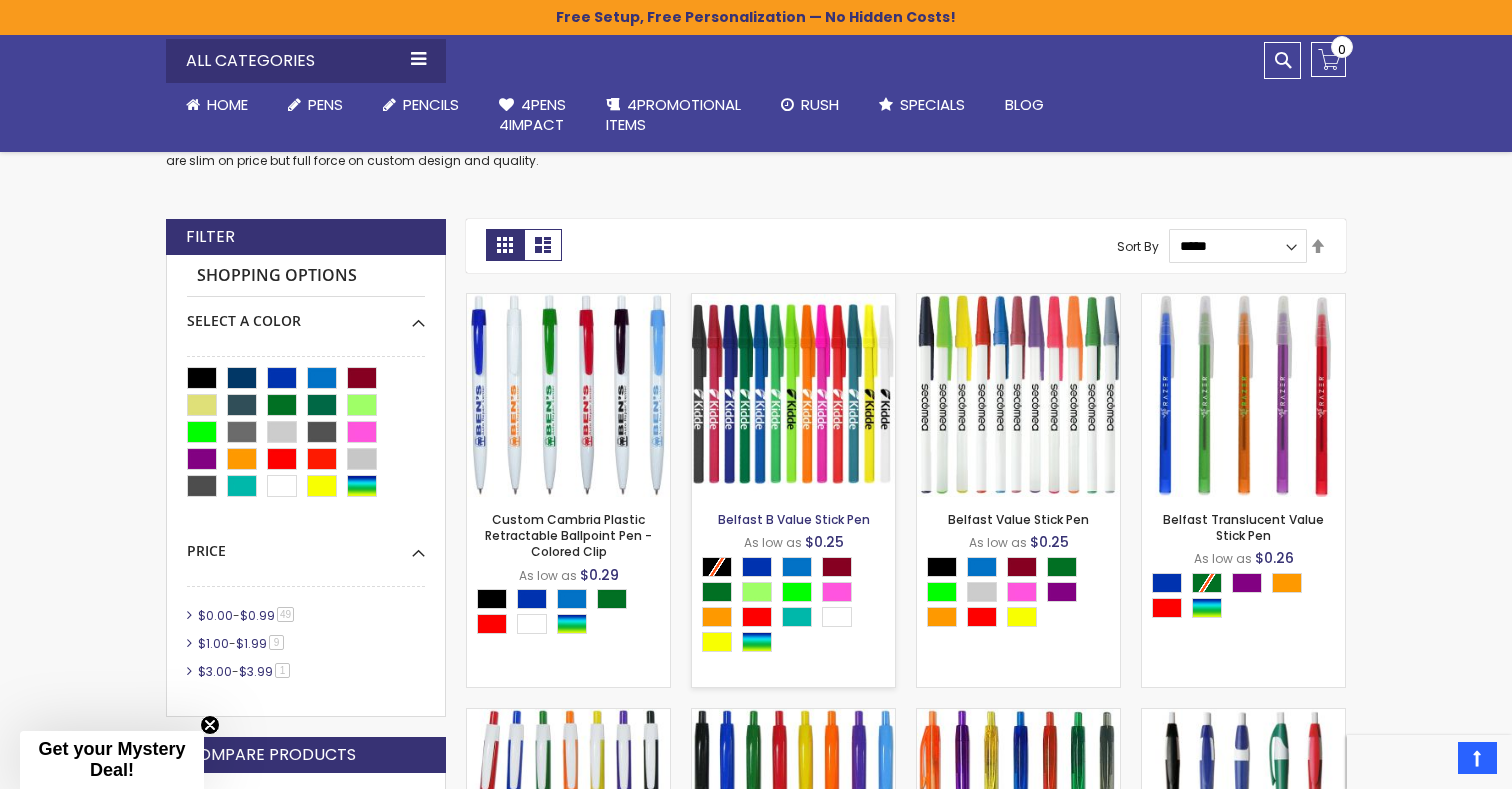 click on "Belfast B Value Stick Pen" at bounding box center (794, 519) 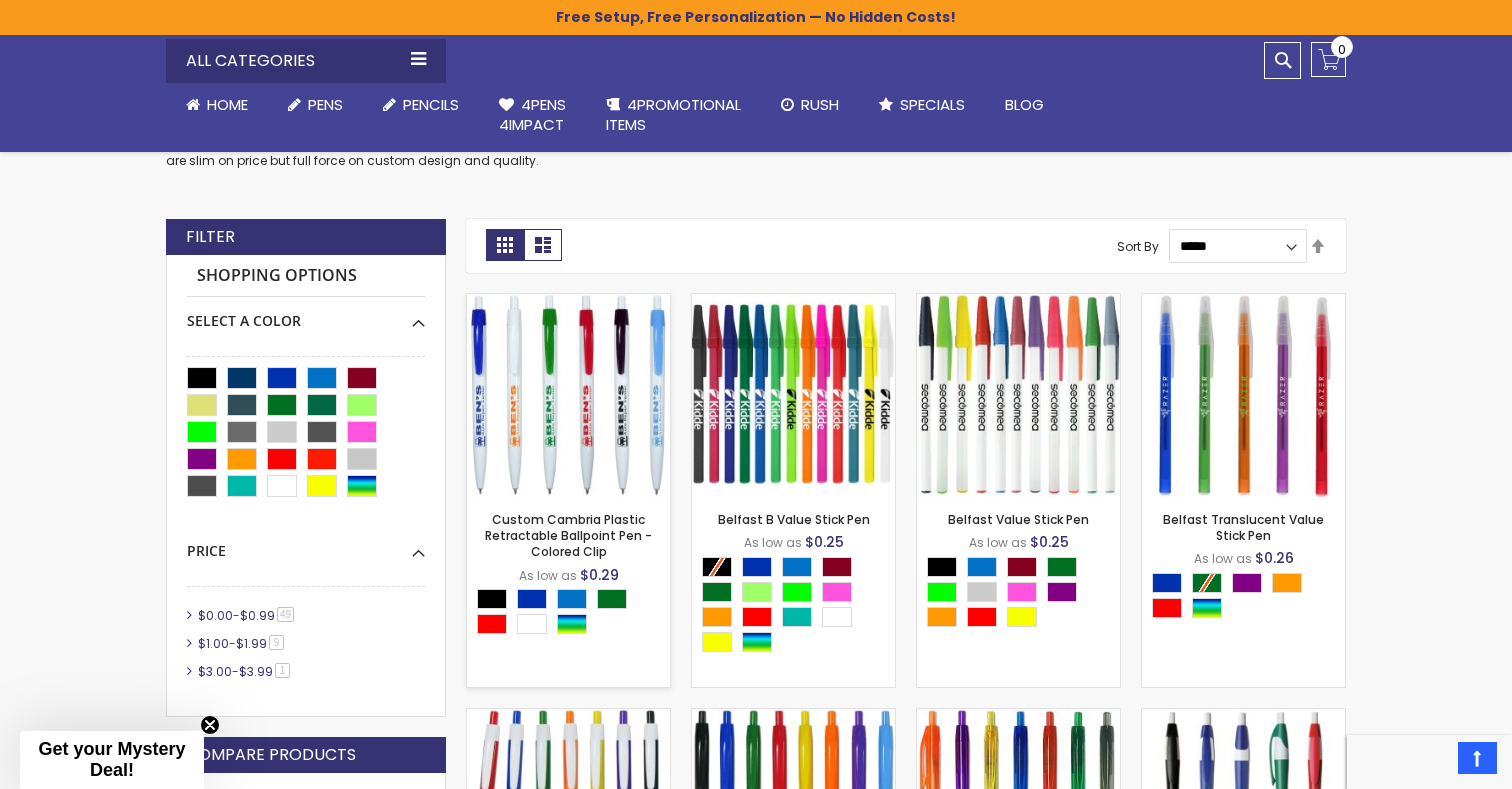 click at bounding box center (568, 395) 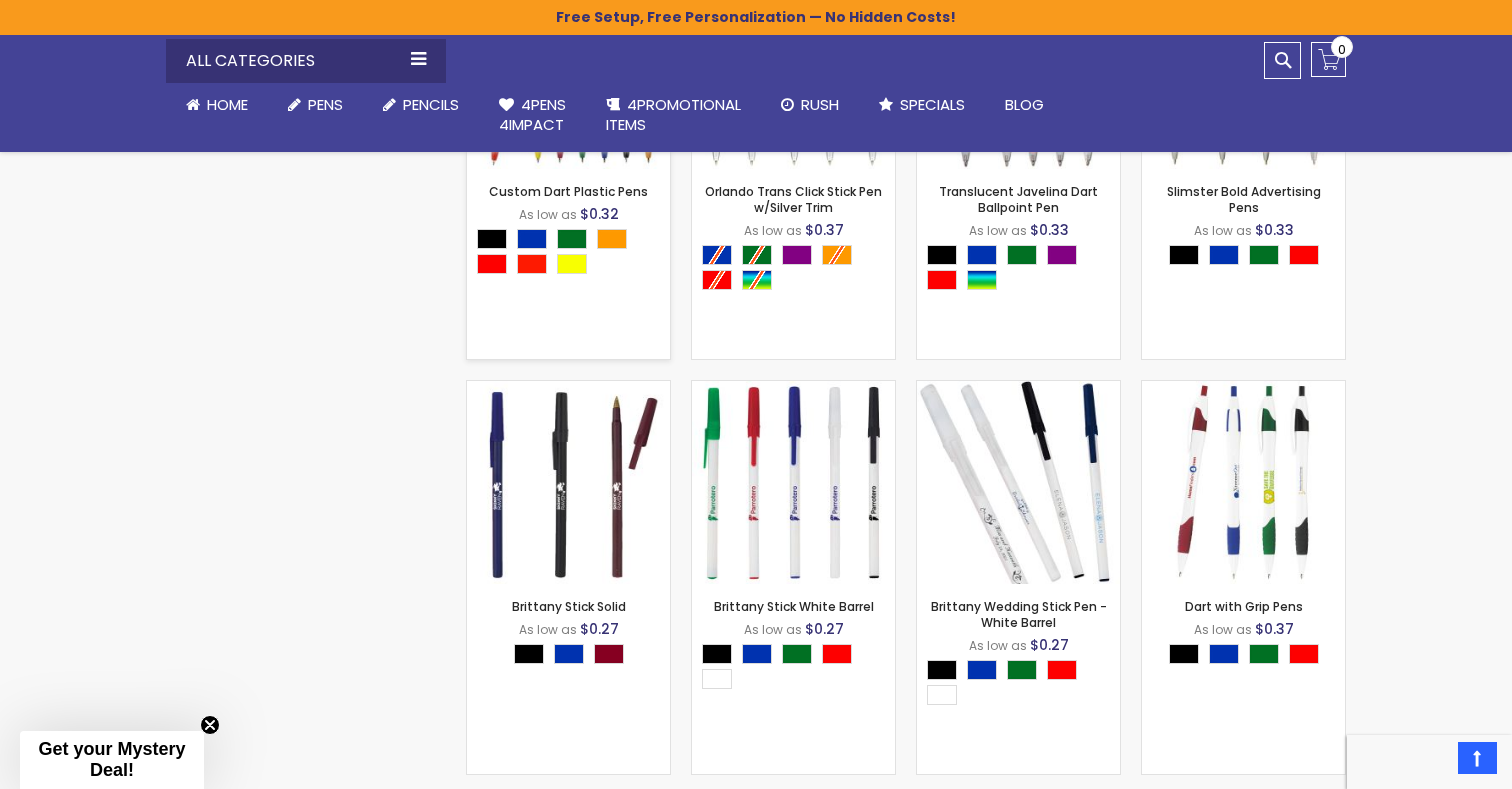 scroll, scrollTop: 2426, scrollLeft: 0, axis: vertical 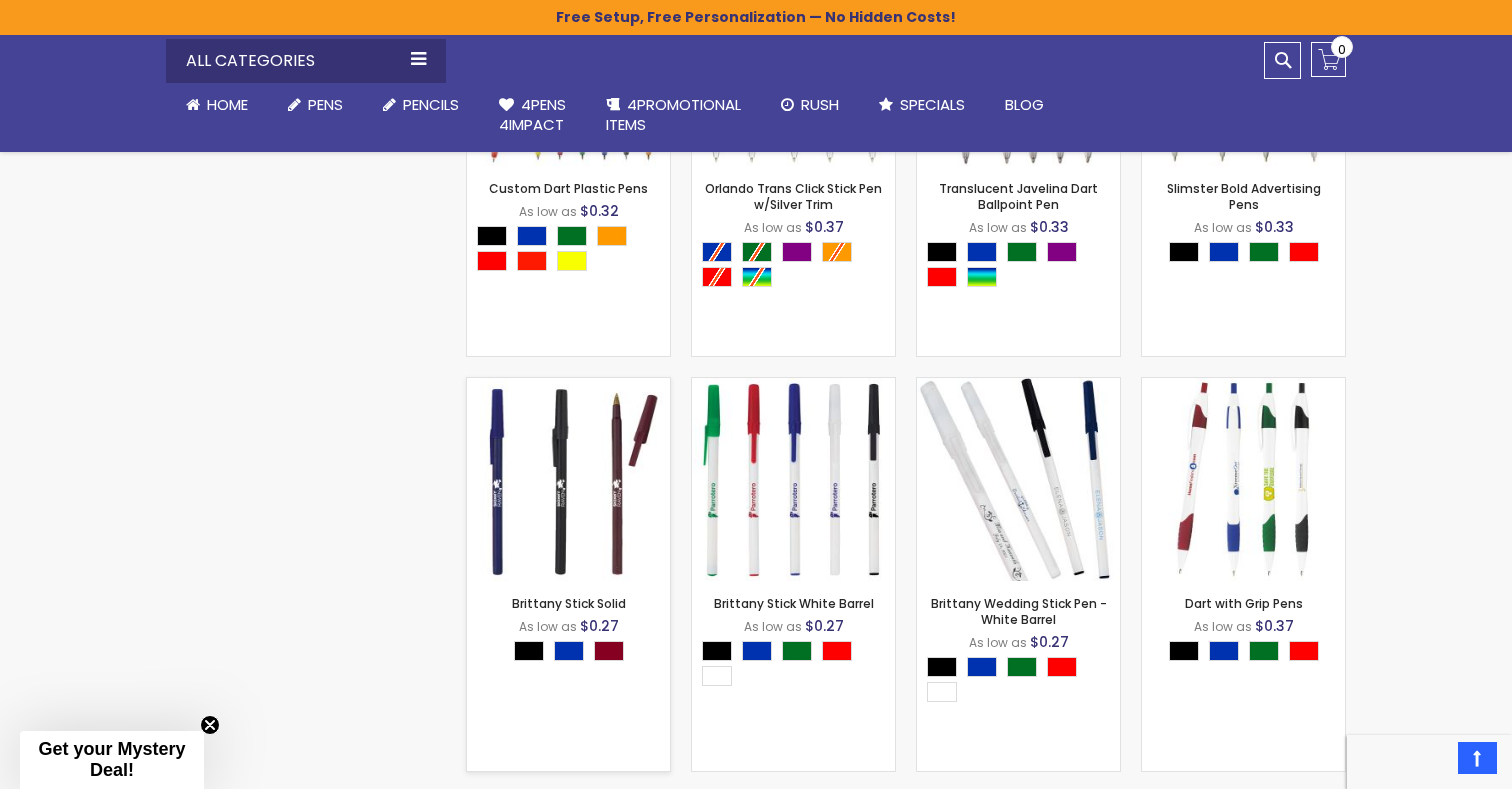 click at bounding box center (568, 479) 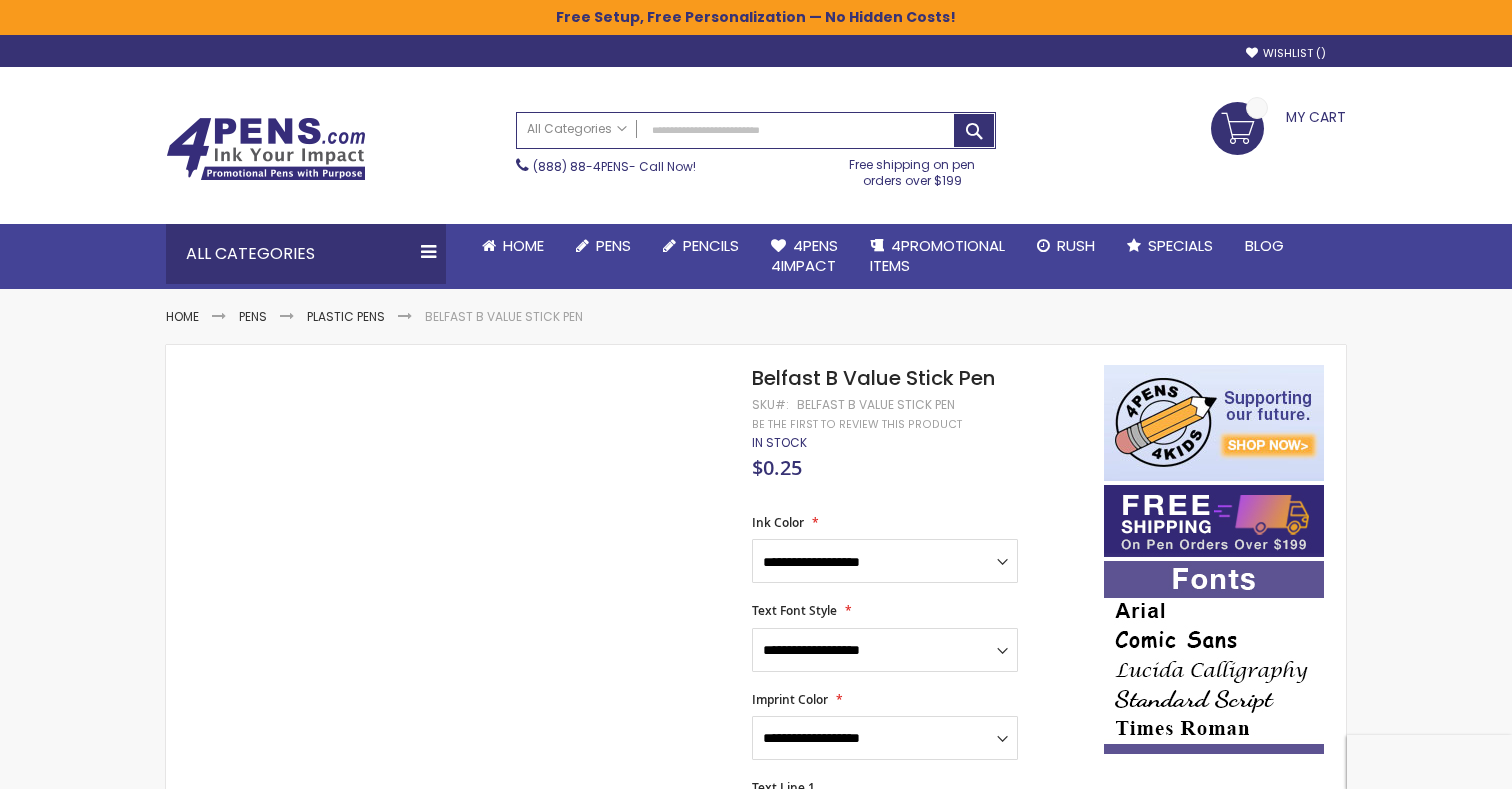 scroll, scrollTop: 0, scrollLeft: 0, axis: both 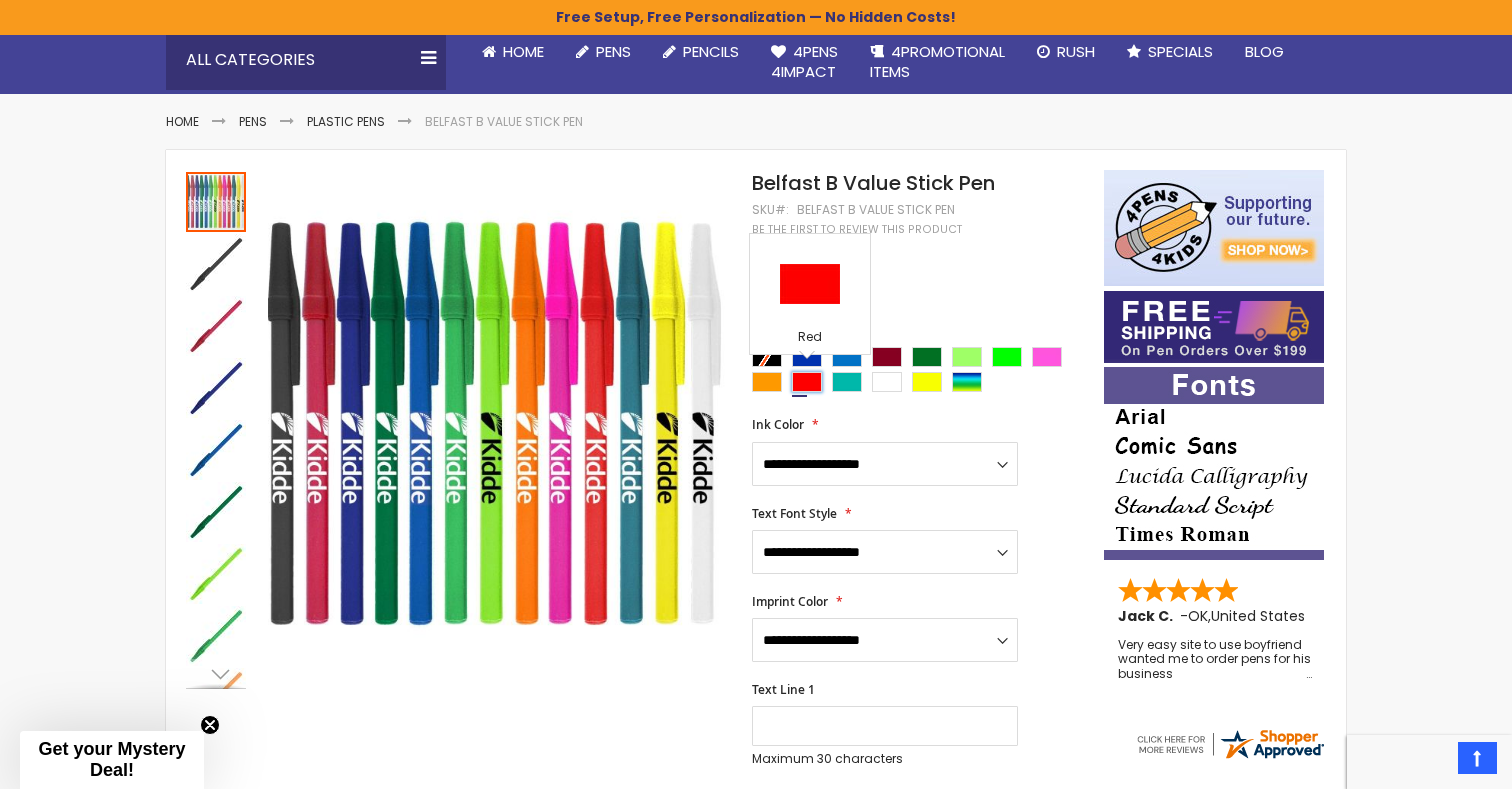 click at bounding box center [807, 382] 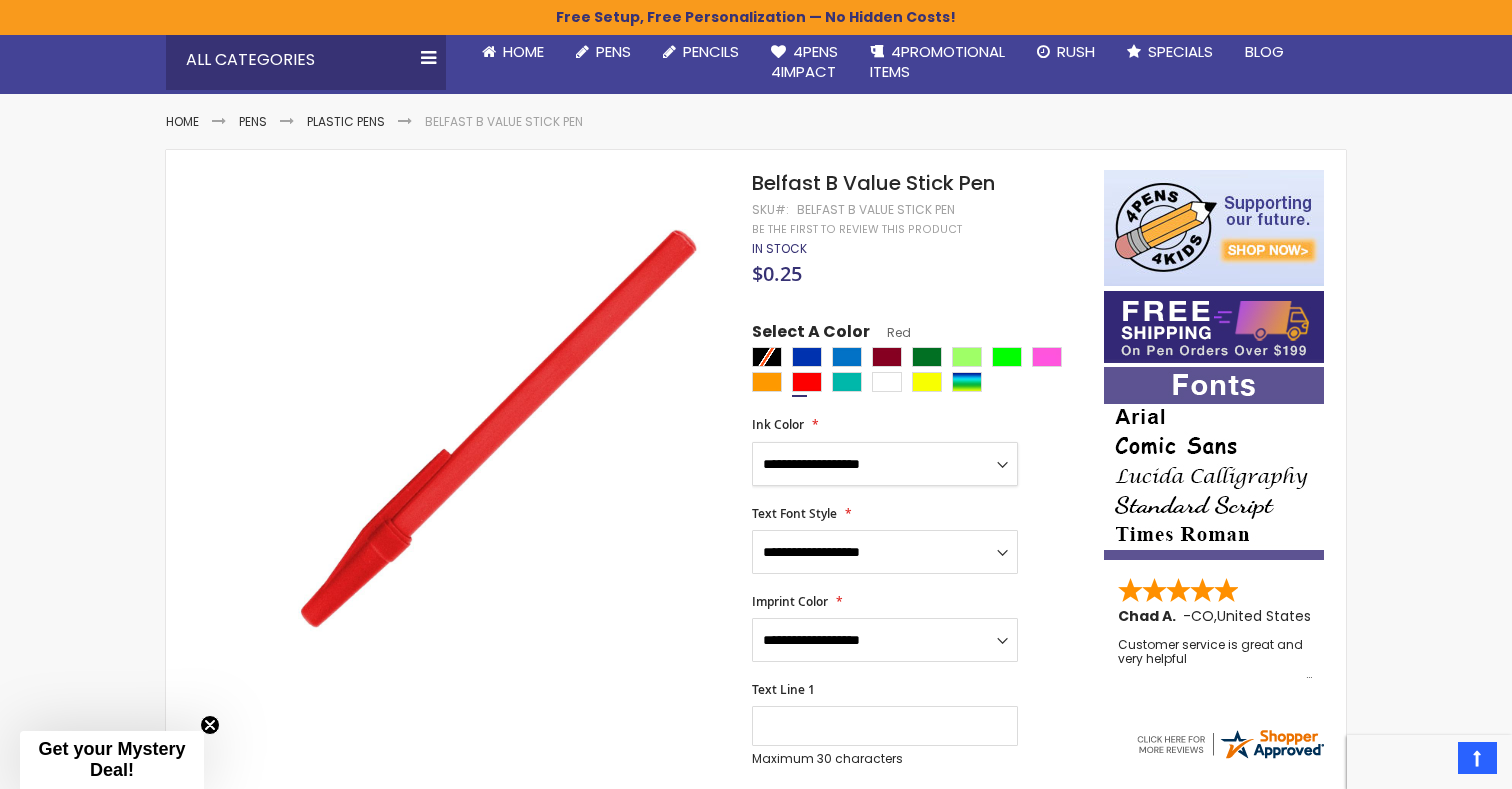 select on "****" 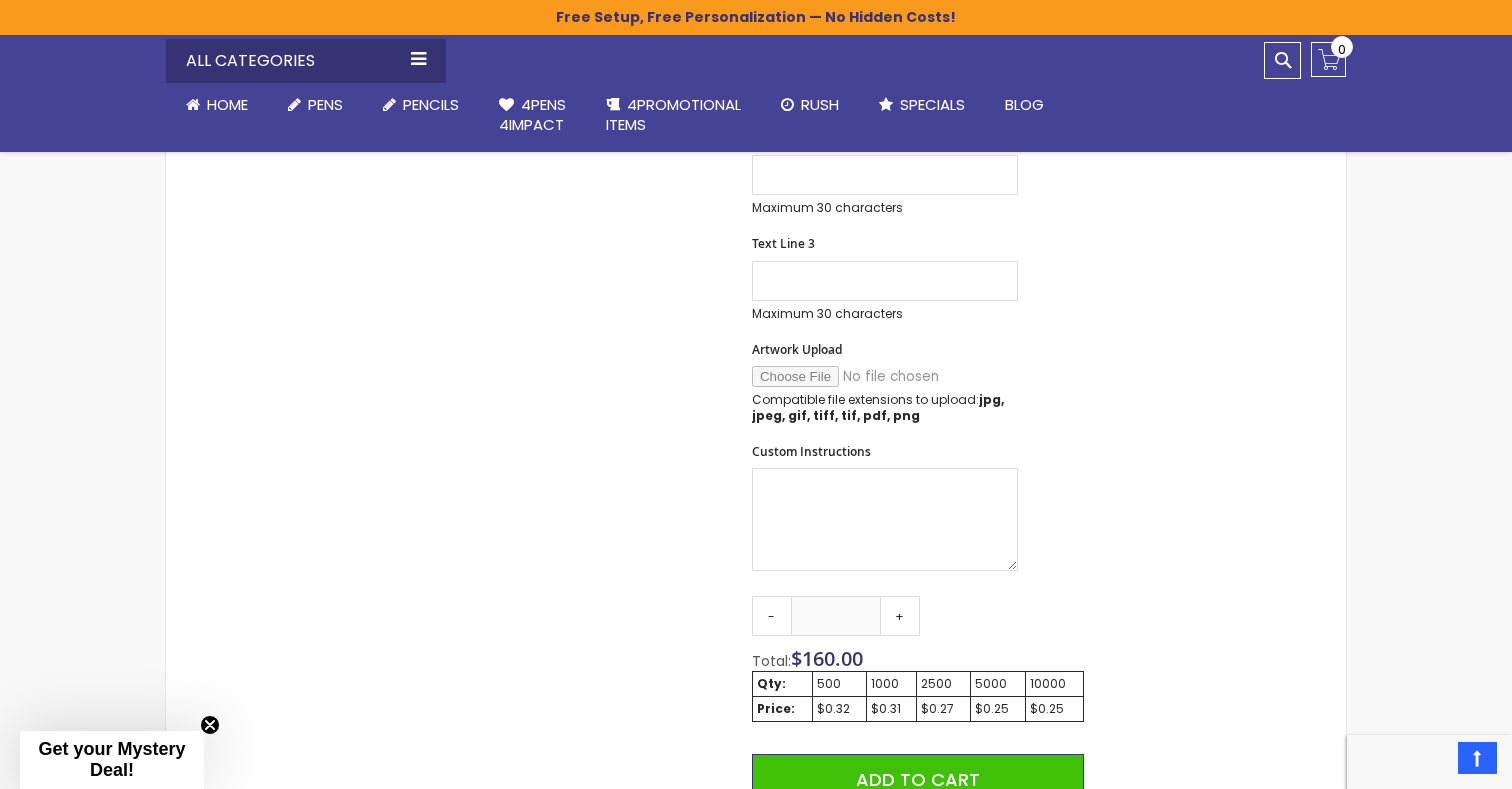 scroll, scrollTop: 850, scrollLeft: 0, axis: vertical 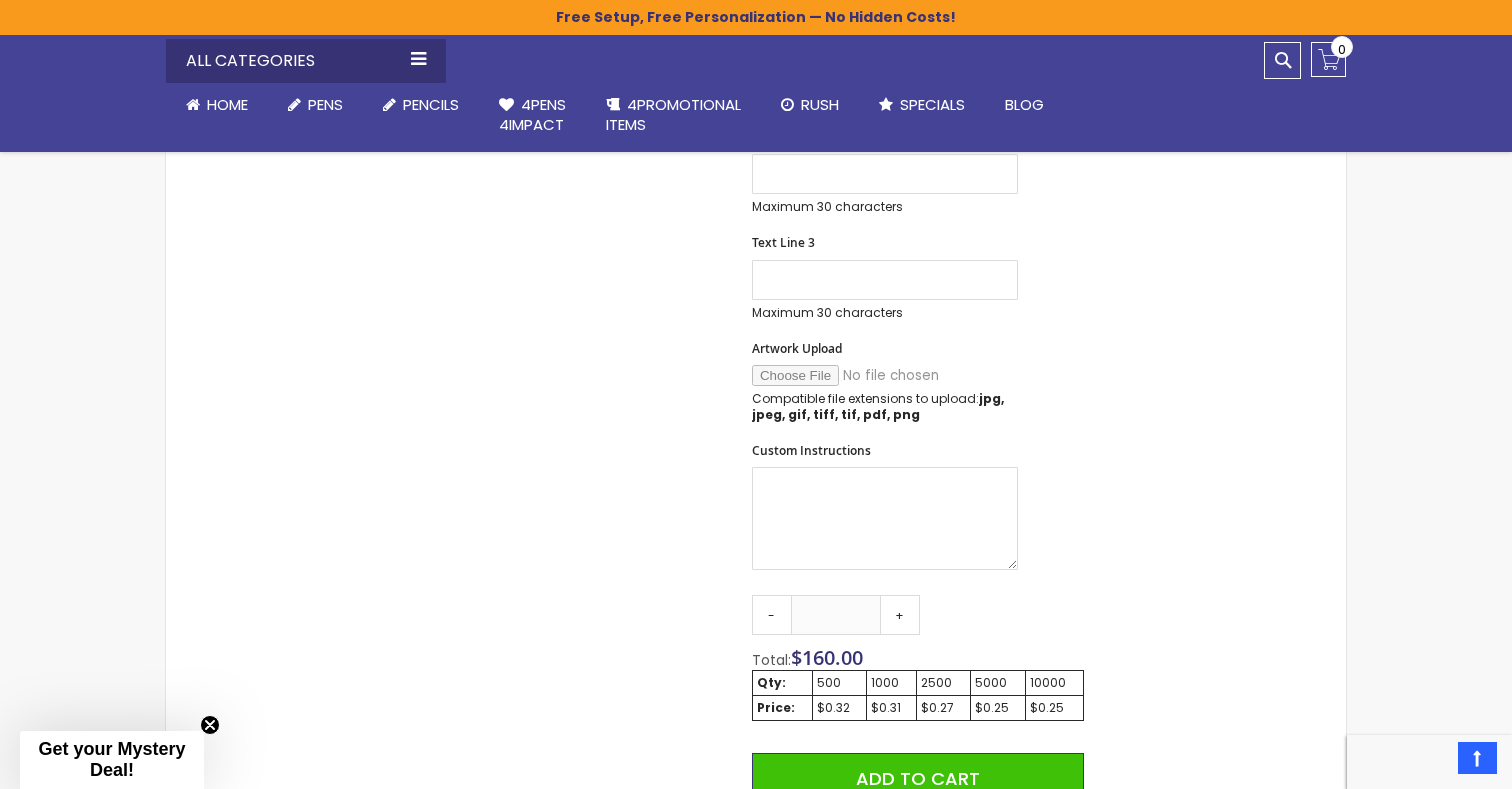 click on "Artwork Upload" at bounding box center [888, 375] 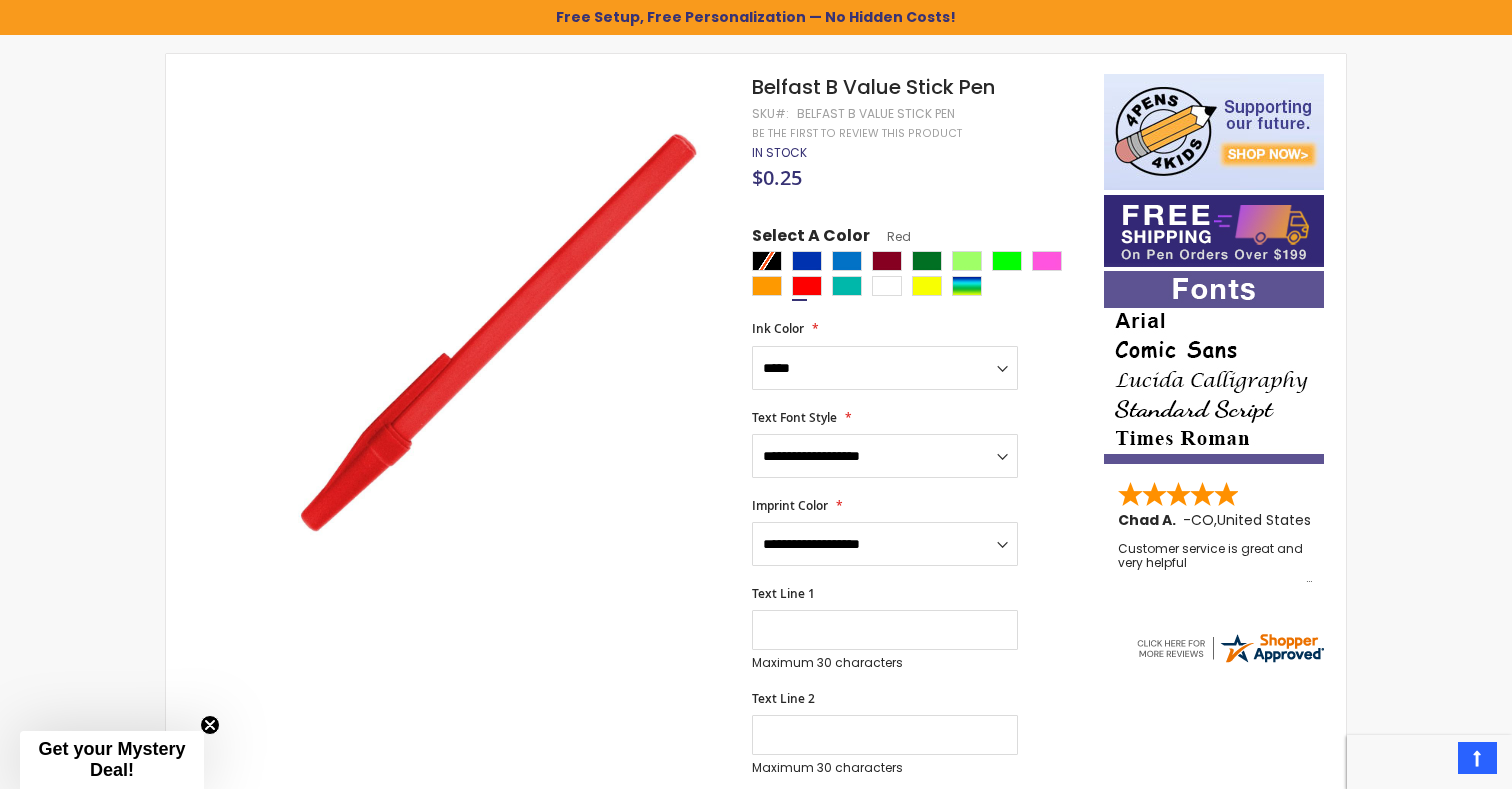 scroll, scrollTop: 291, scrollLeft: 0, axis: vertical 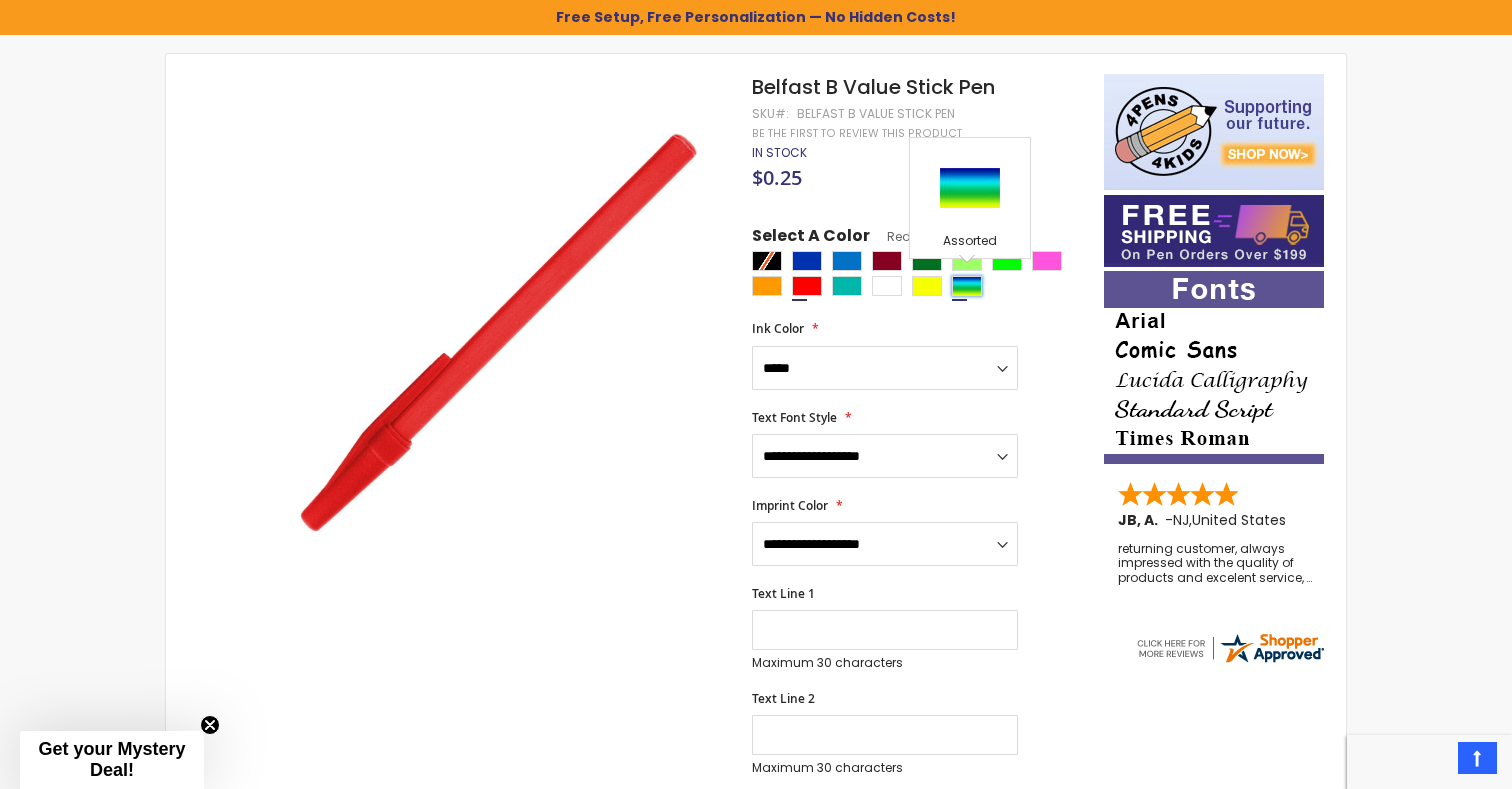 click at bounding box center (967, 286) 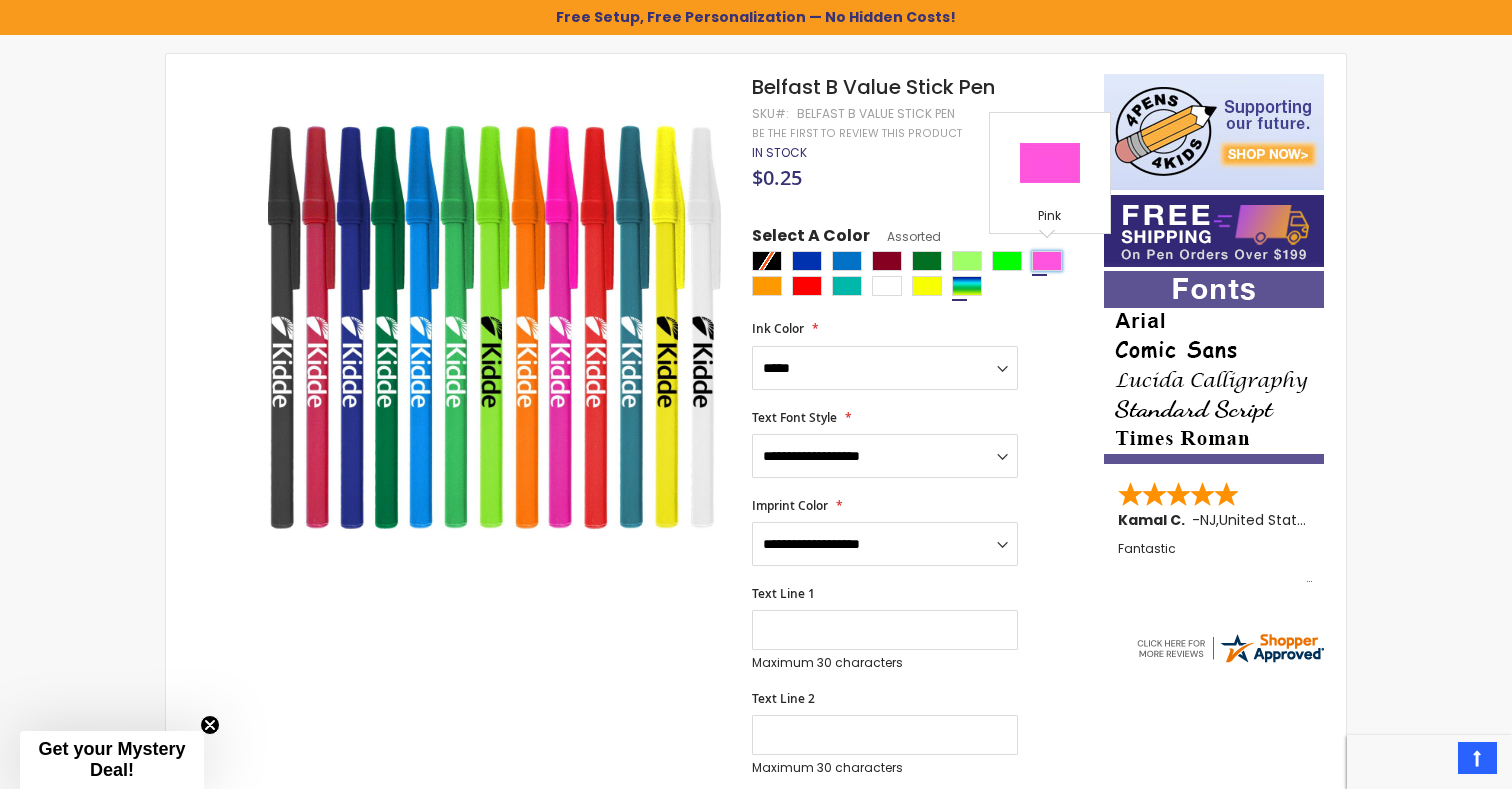 click at bounding box center [1047, 261] 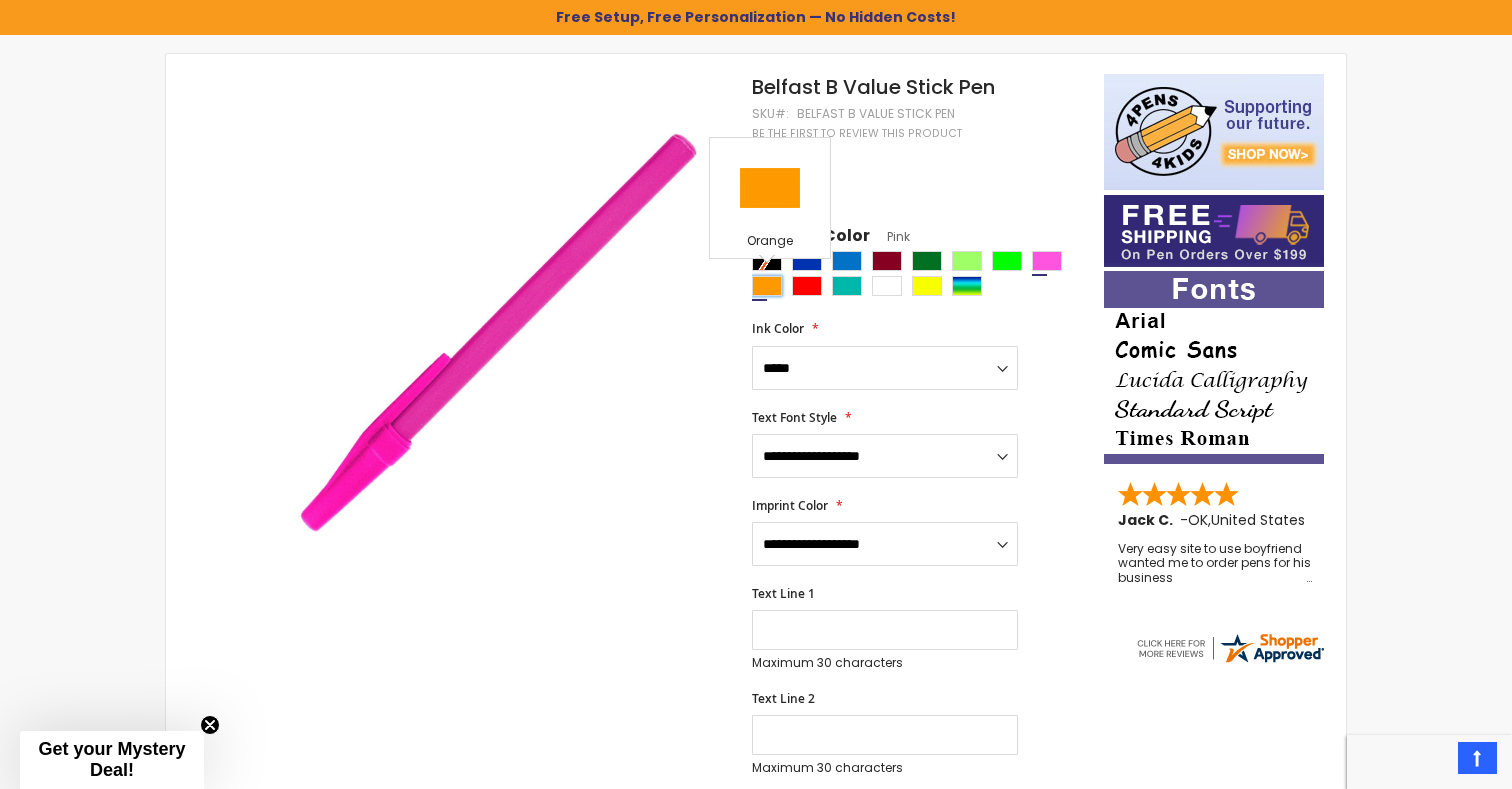 click at bounding box center [767, 286] 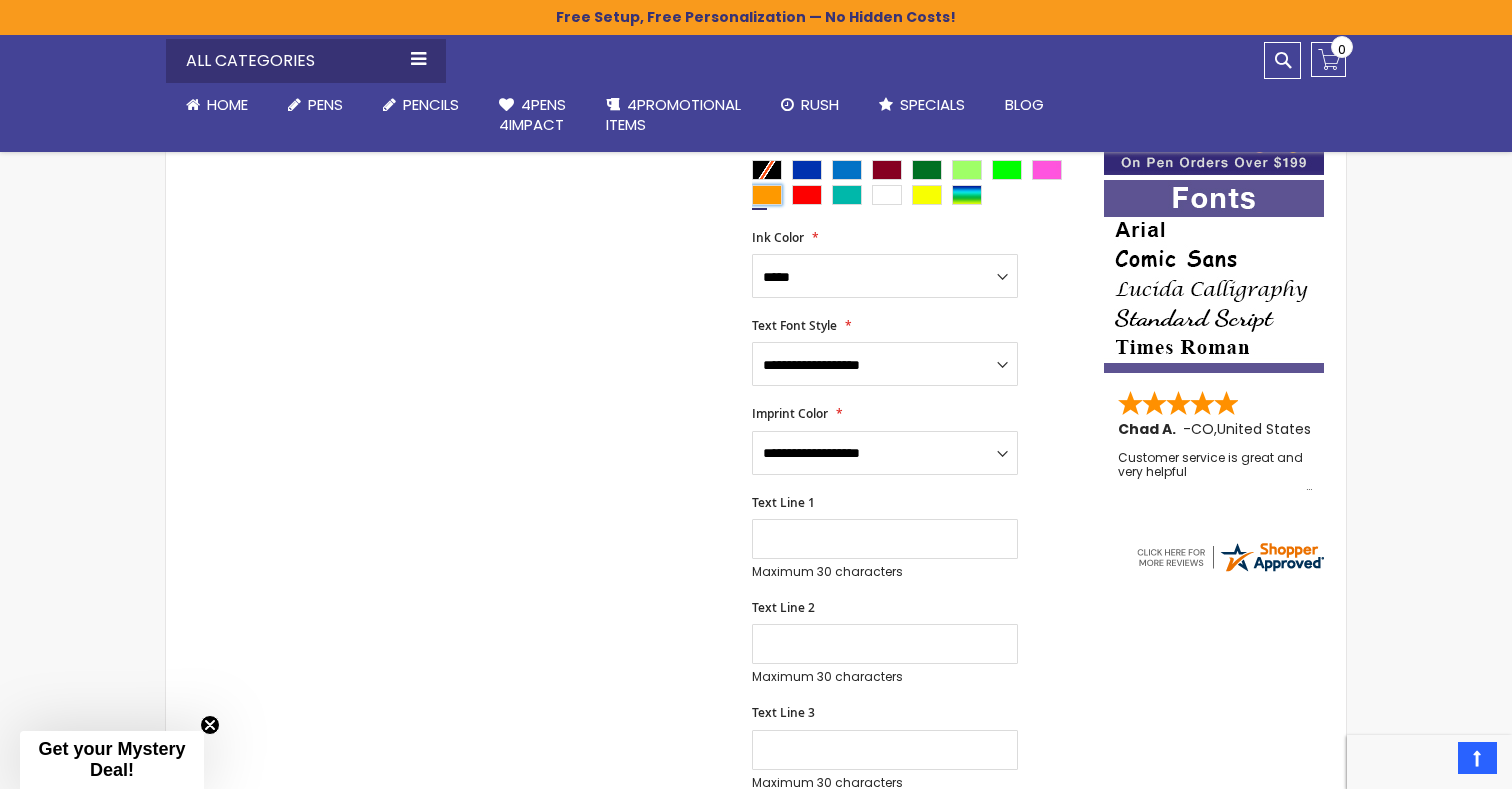 scroll, scrollTop: 383, scrollLeft: 0, axis: vertical 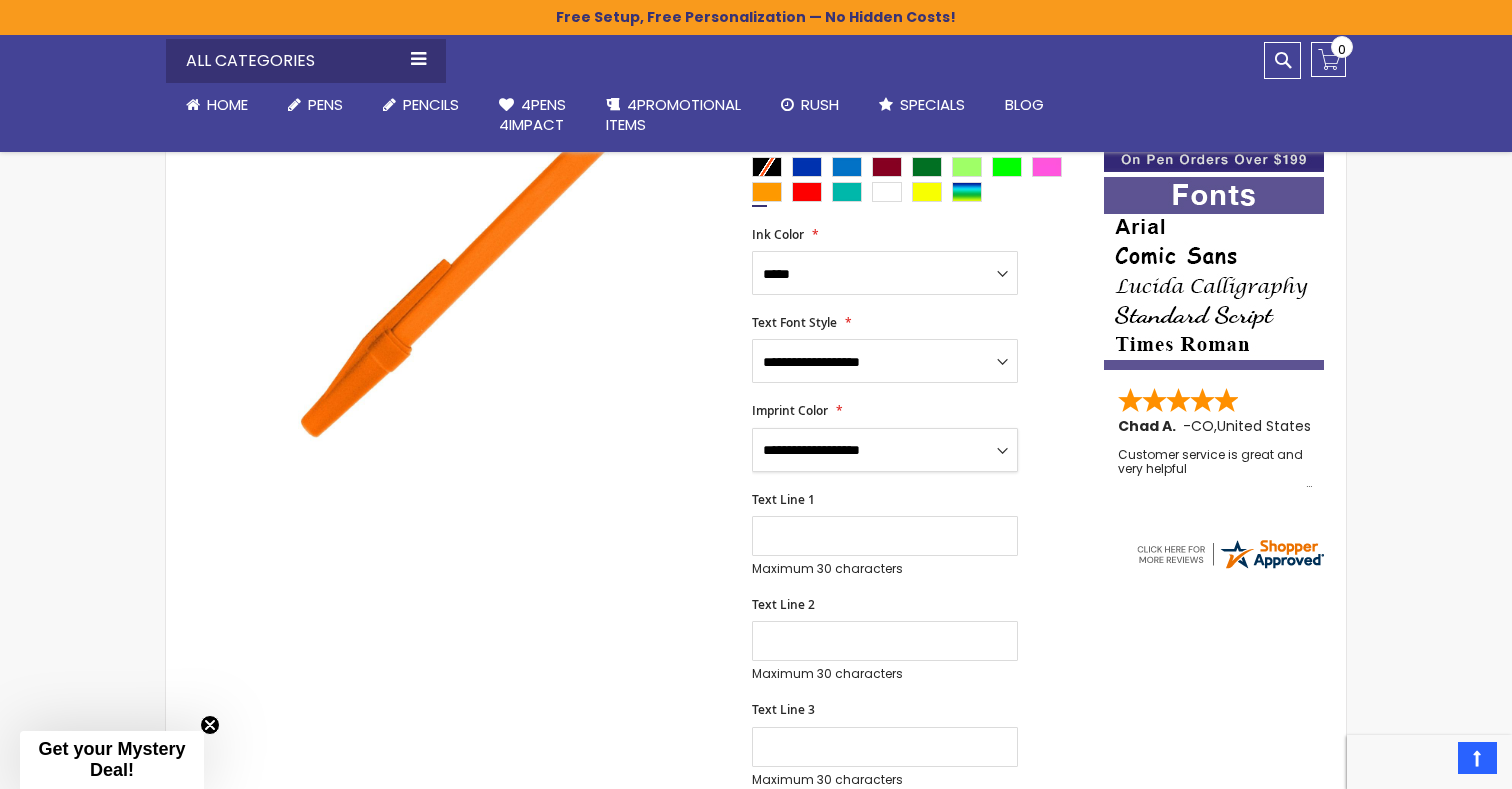 select on "****" 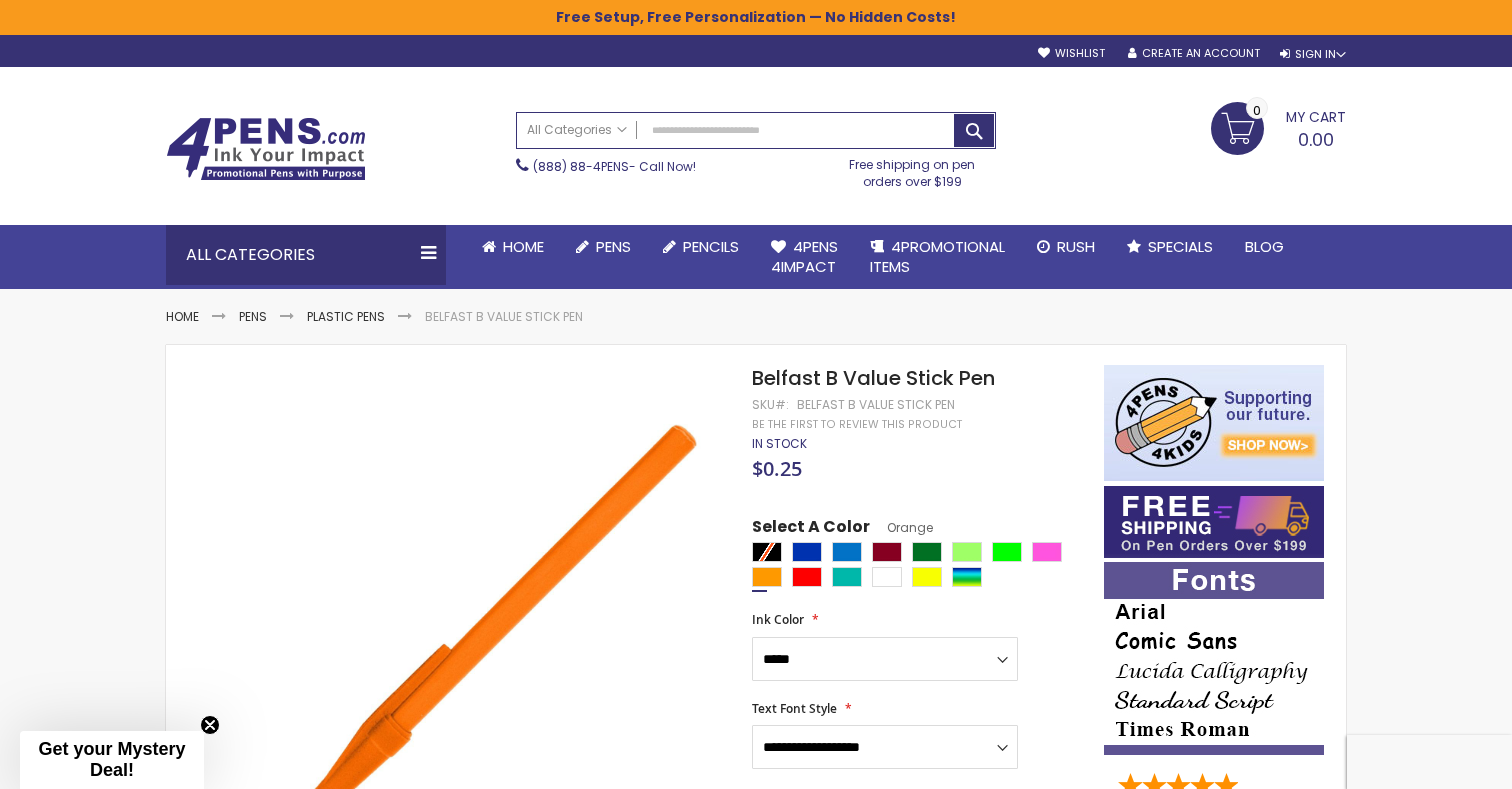 scroll, scrollTop: 0, scrollLeft: 0, axis: both 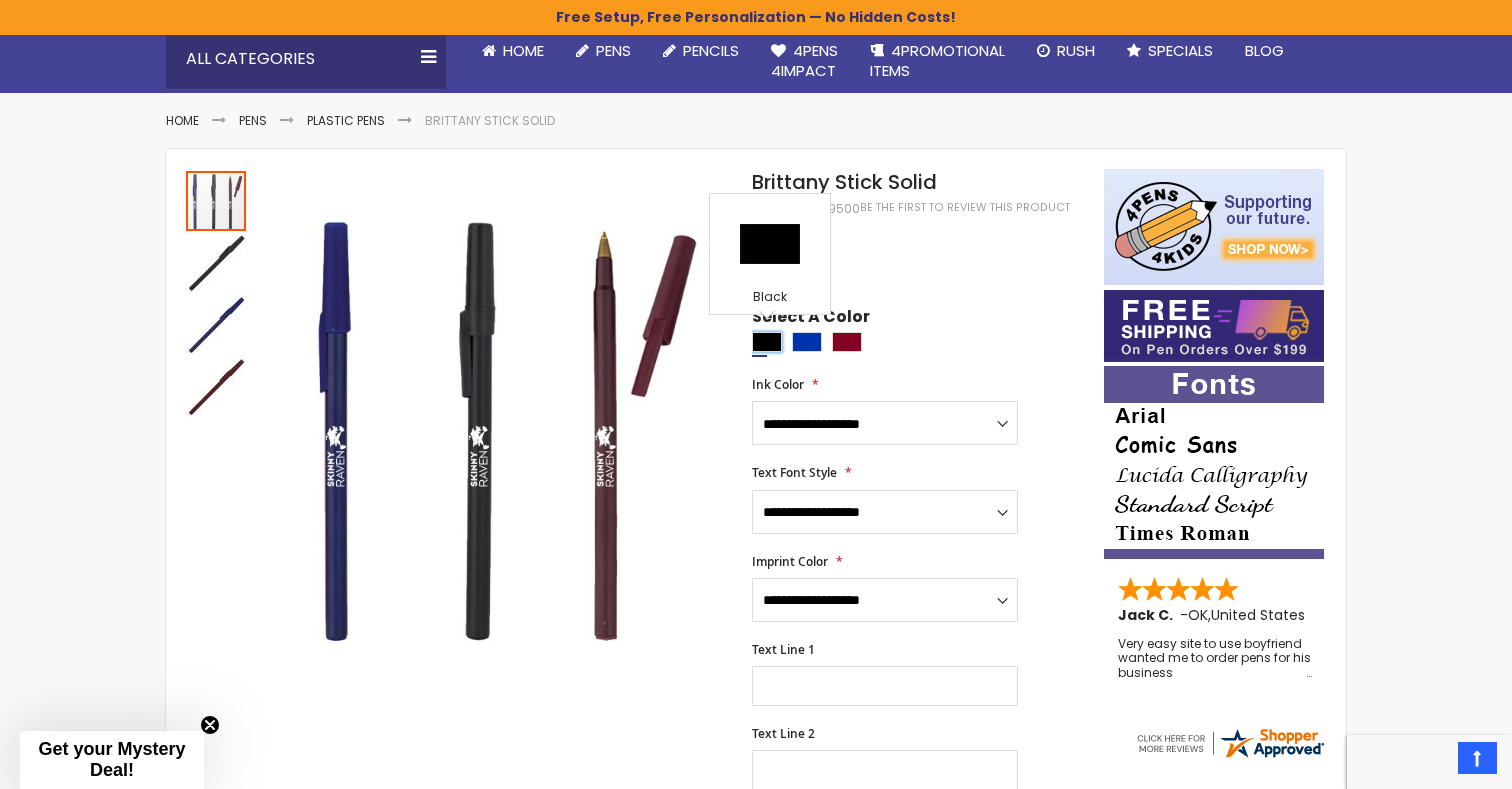 click at bounding box center (767, 342) 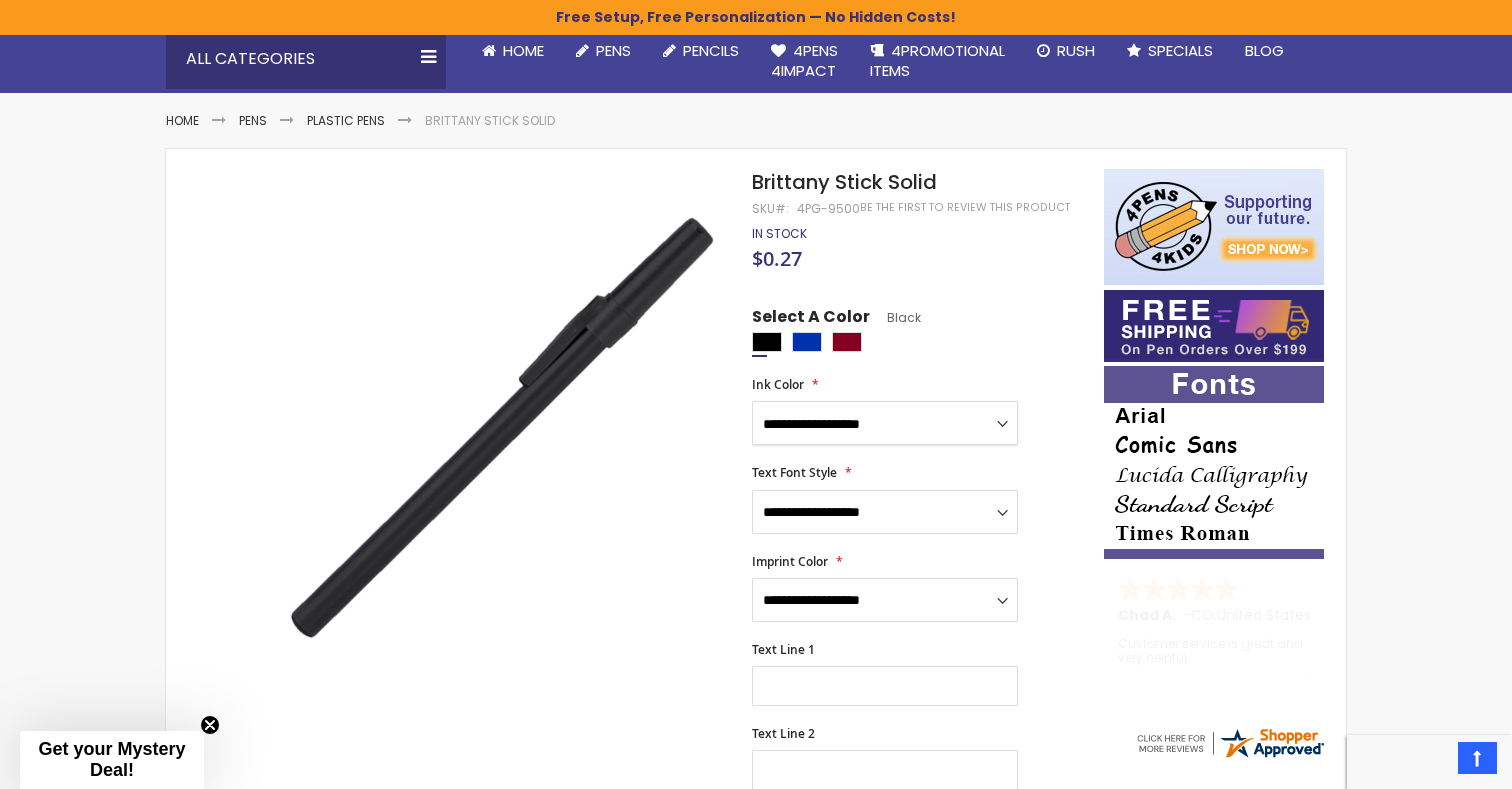 select on "****" 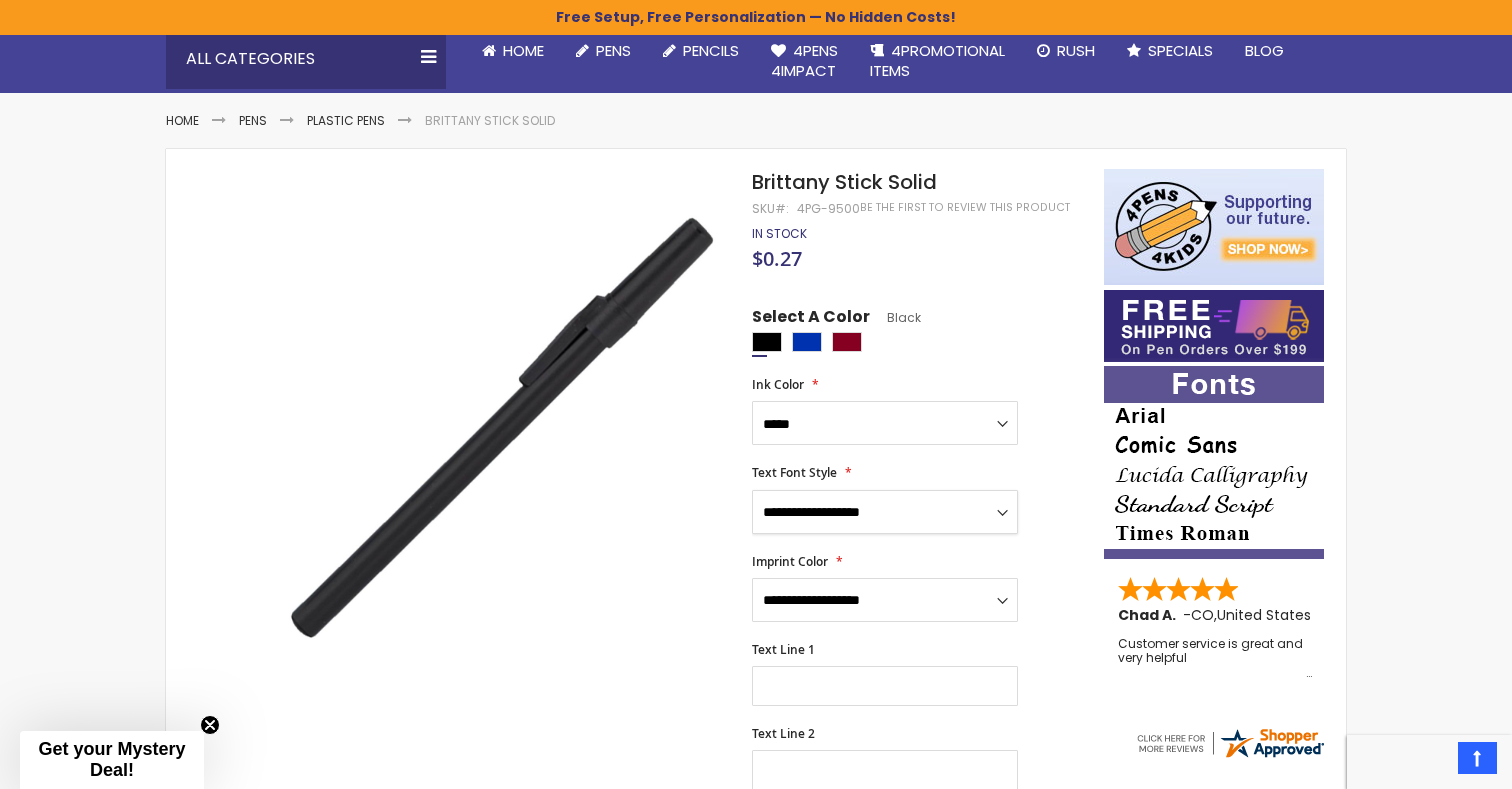 select on "****" 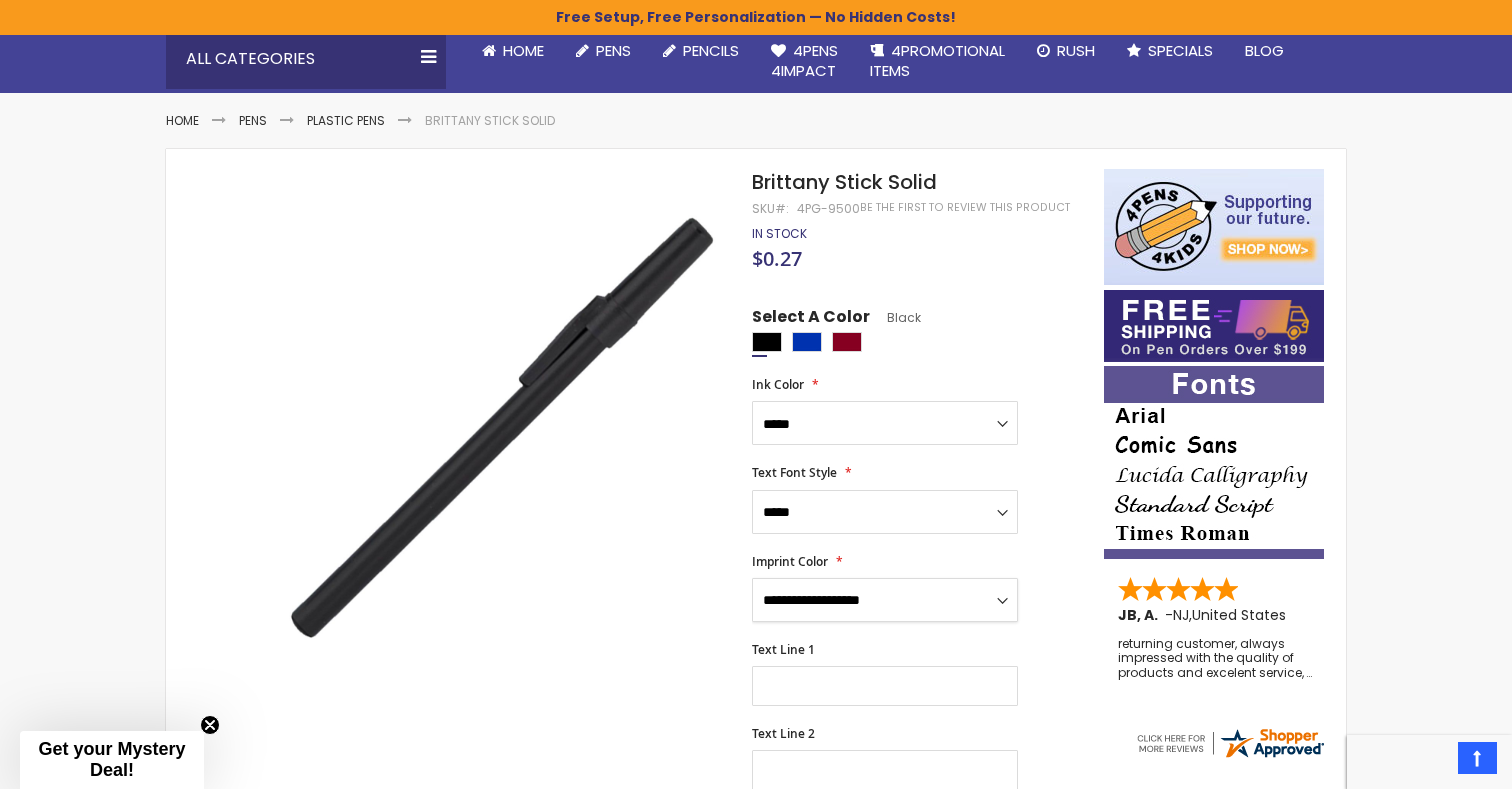 select on "****" 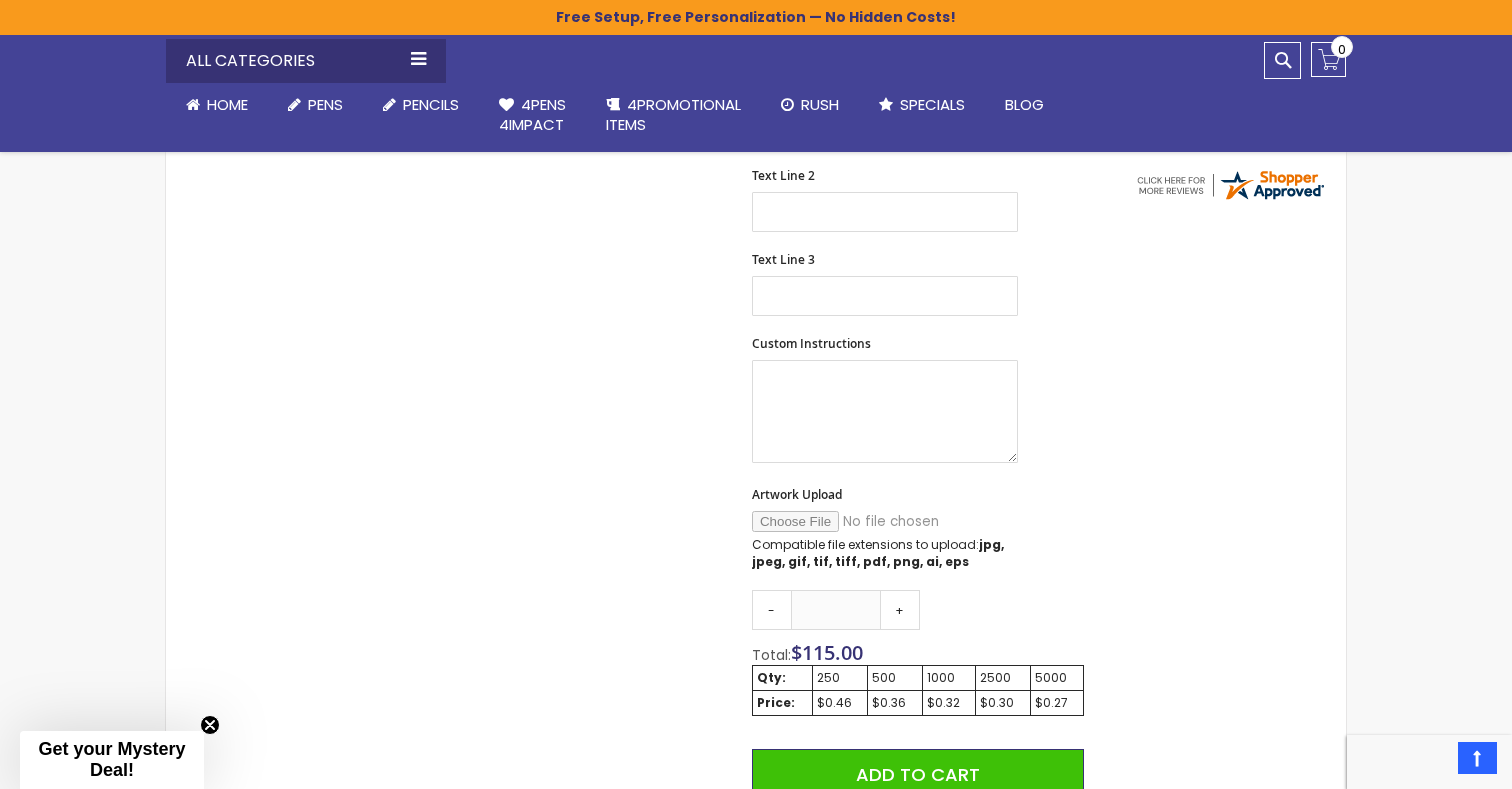 scroll, scrollTop: 741, scrollLeft: 0, axis: vertical 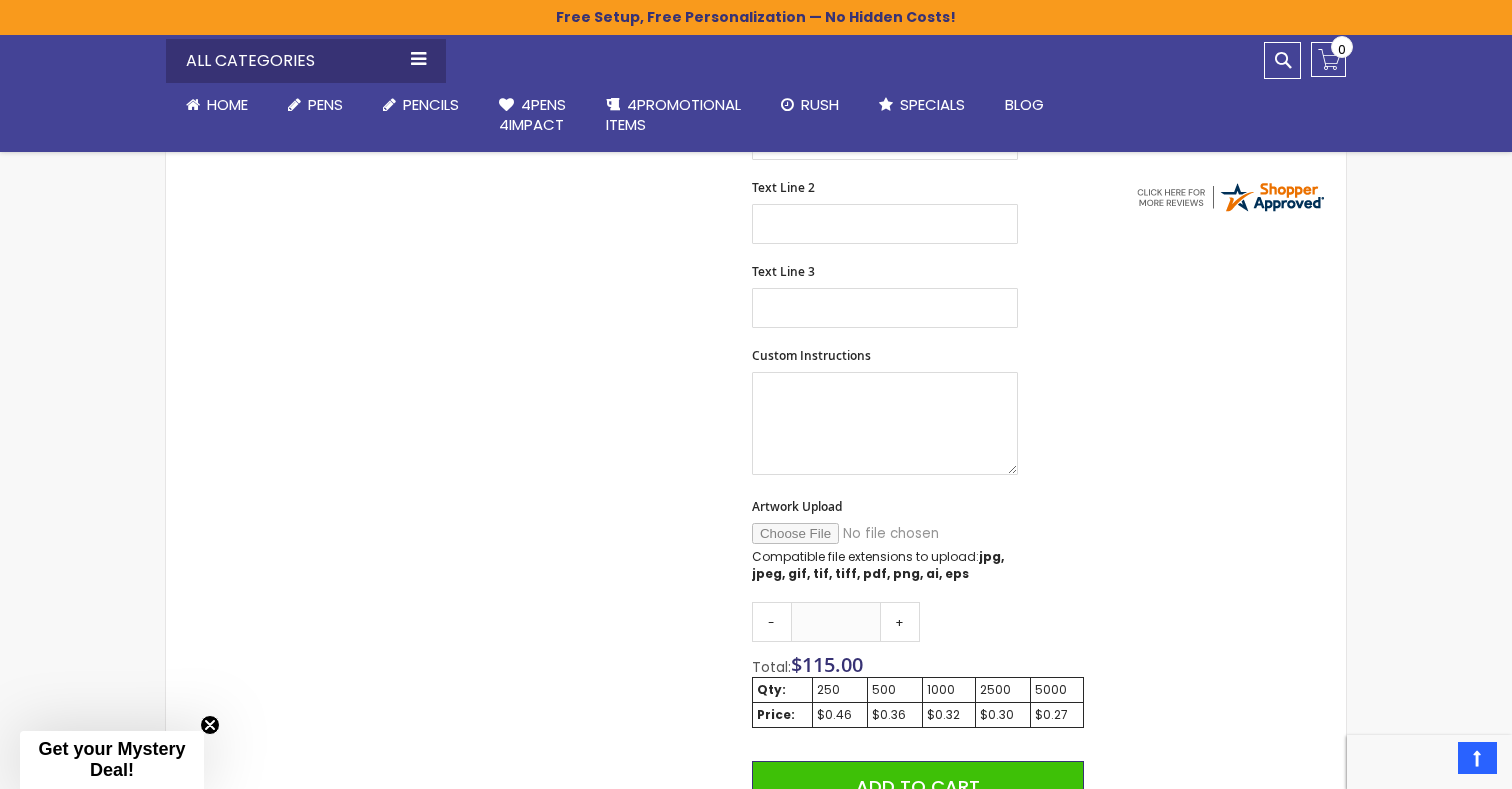 click on "Artwork Upload" at bounding box center [888, 533] 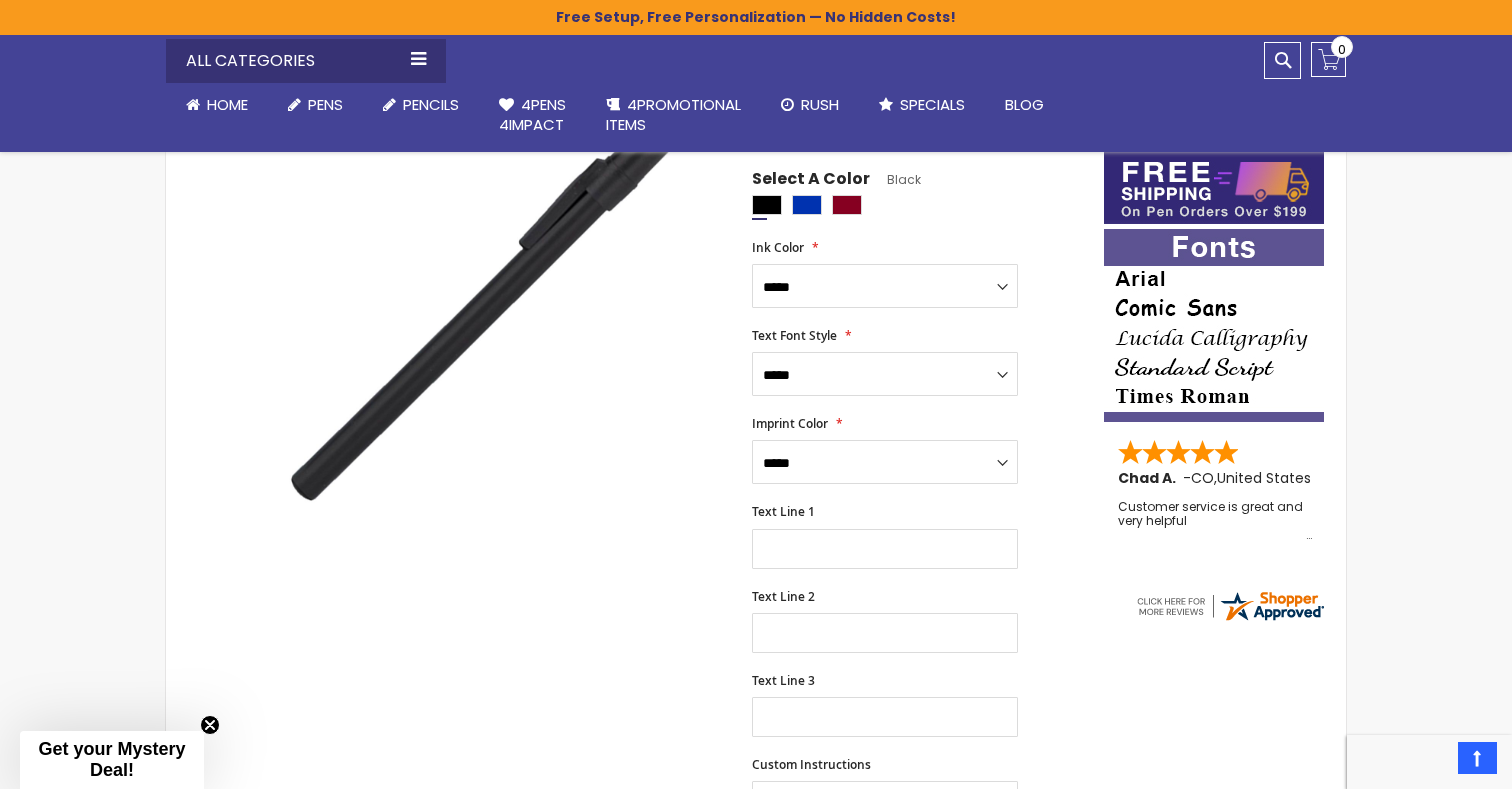 scroll, scrollTop: 330, scrollLeft: 0, axis: vertical 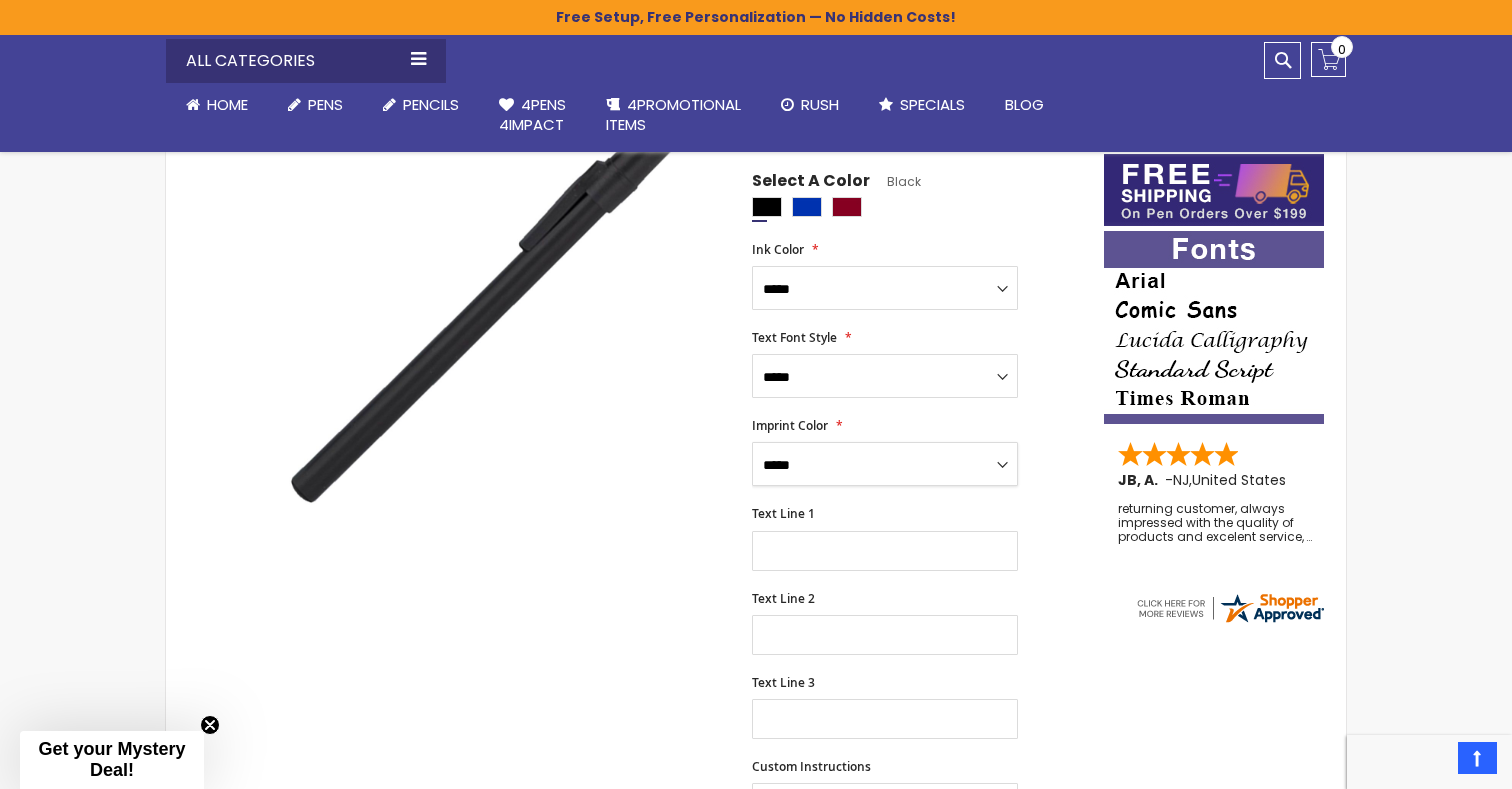 select on "****" 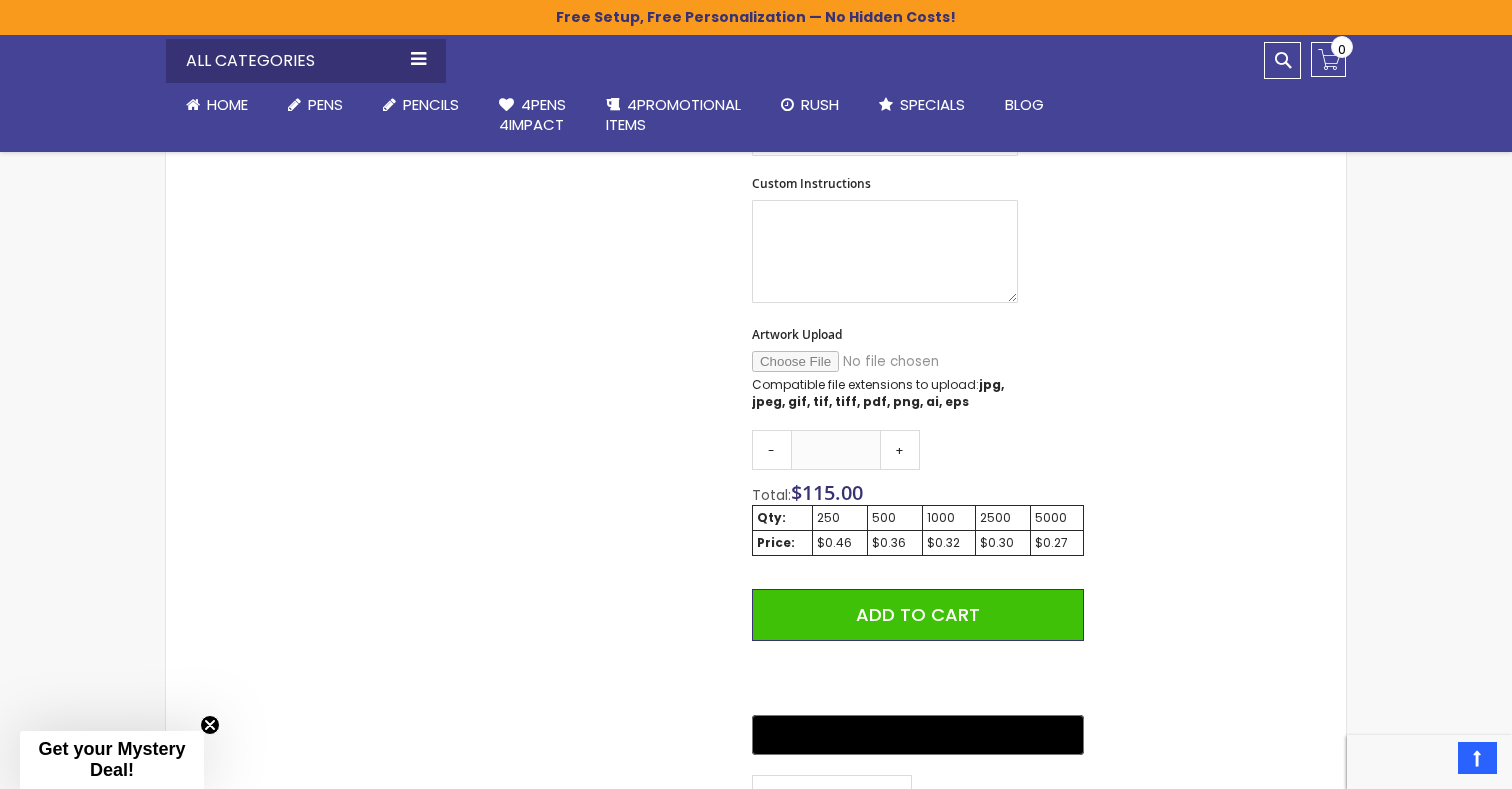 scroll, scrollTop: 913, scrollLeft: 0, axis: vertical 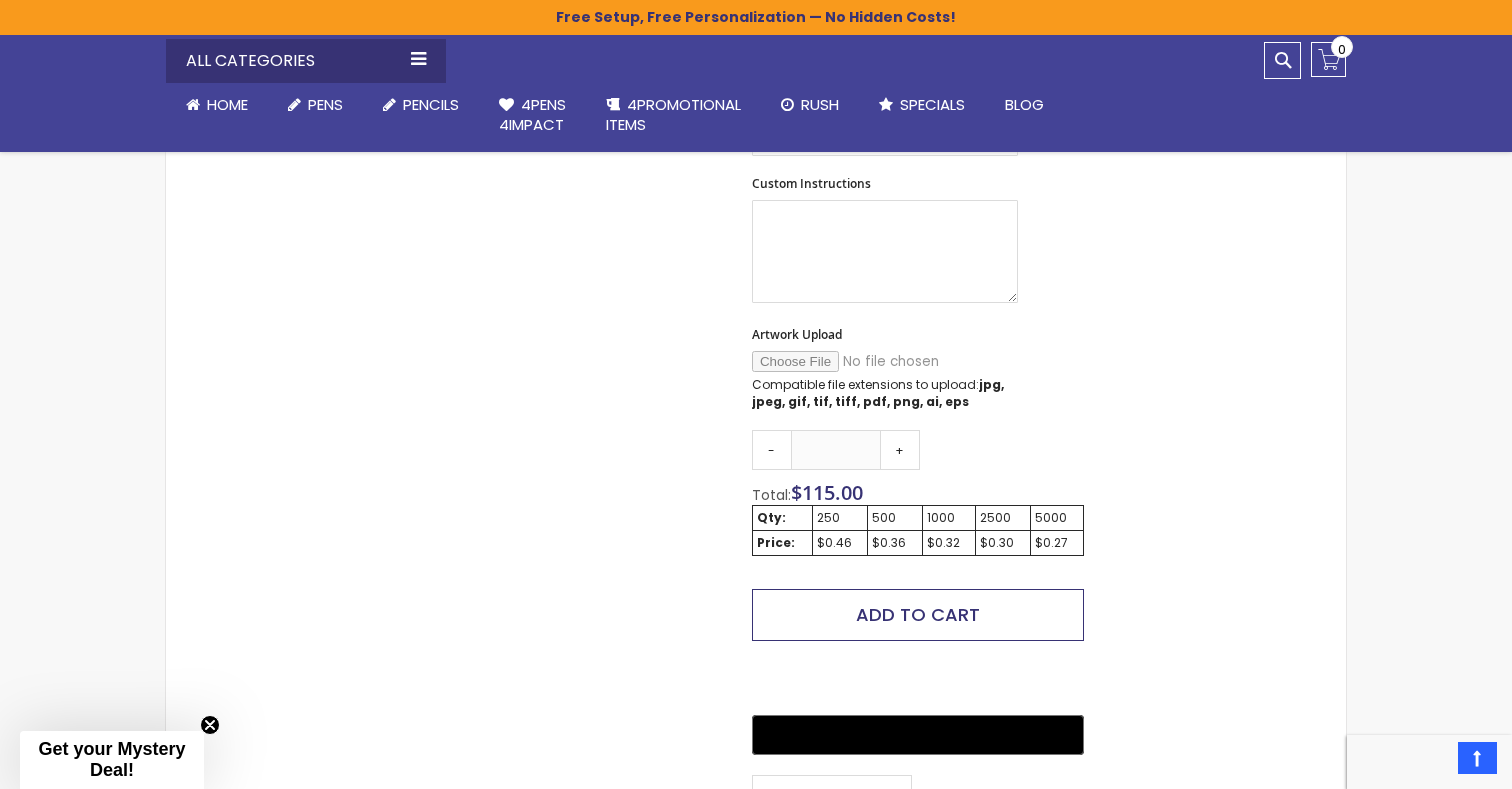 click on "Add to Cart" at bounding box center (918, 614) 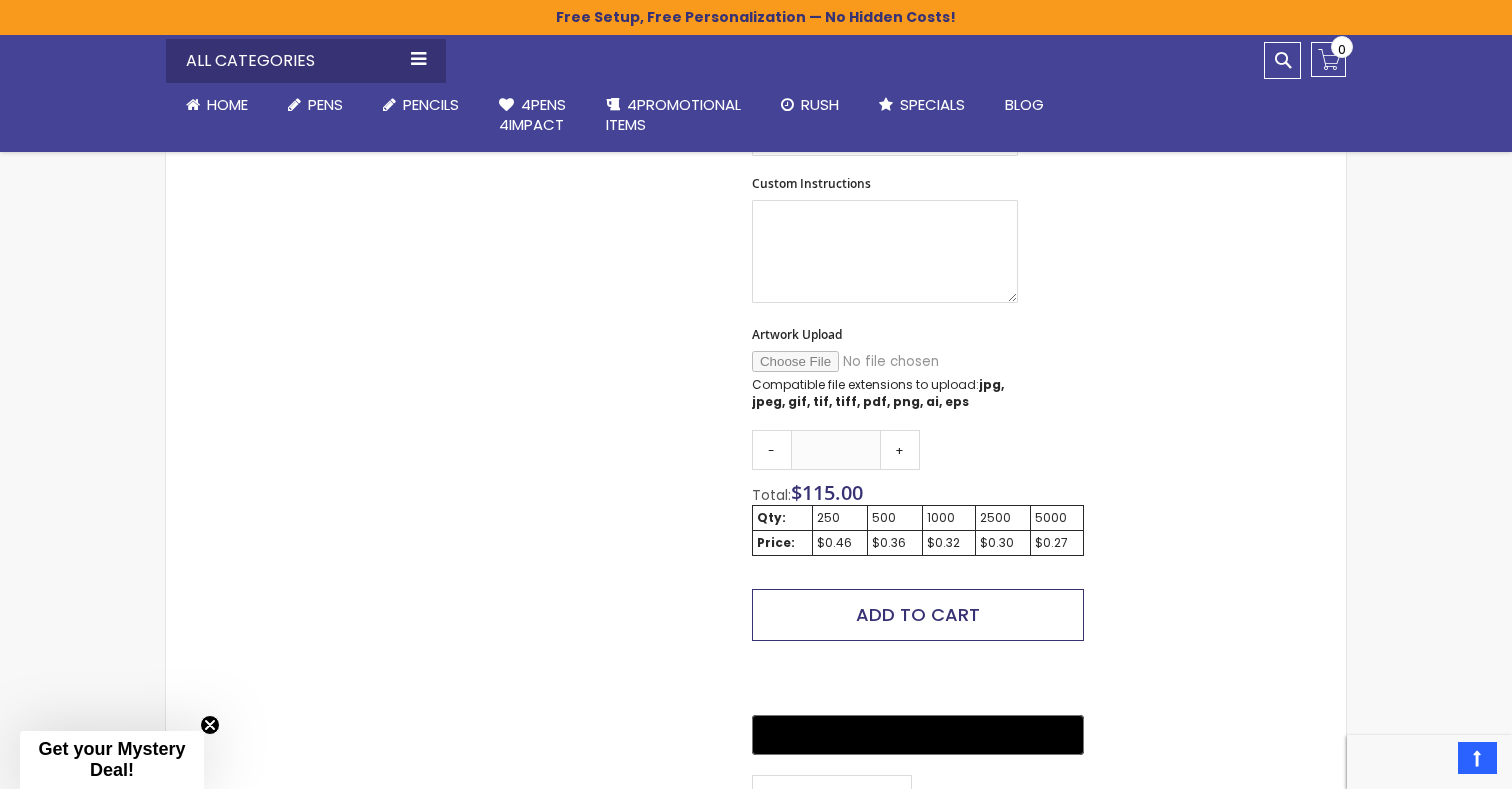 scroll, scrollTop: 896, scrollLeft: 0, axis: vertical 